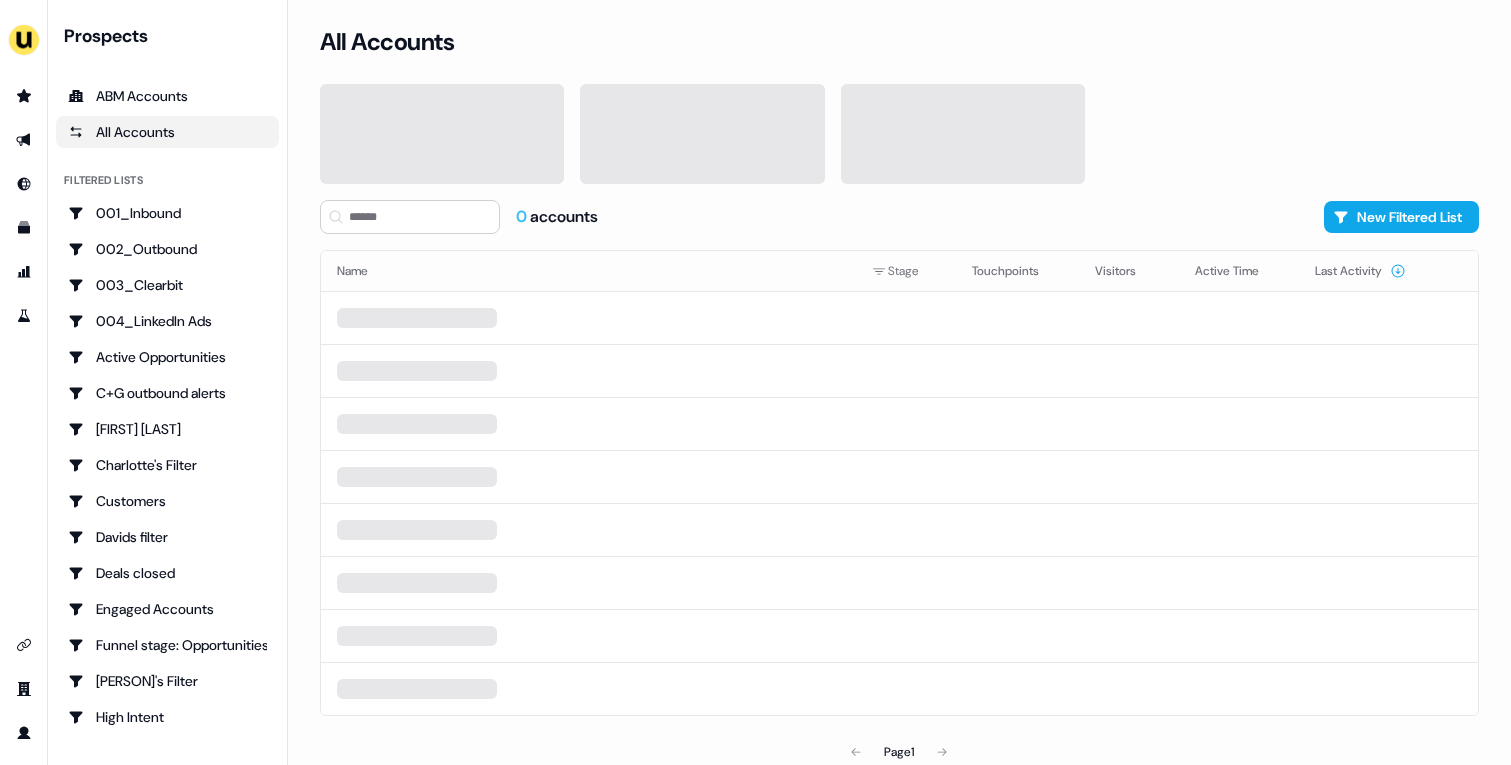 scroll, scrollTop: 0, scrollLeft: 0, axis: both 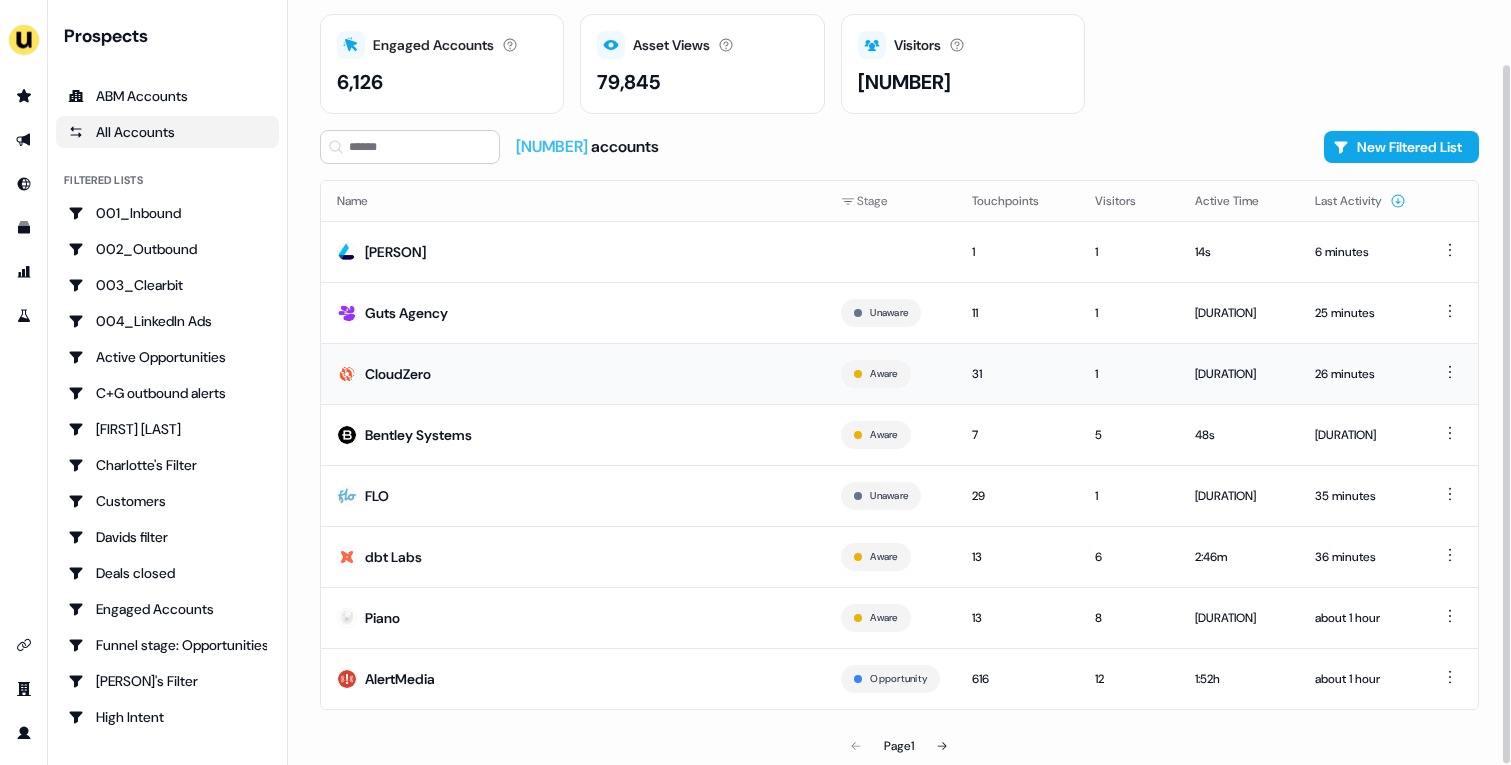click on "CloudZero" at bounding box center [573, 373] 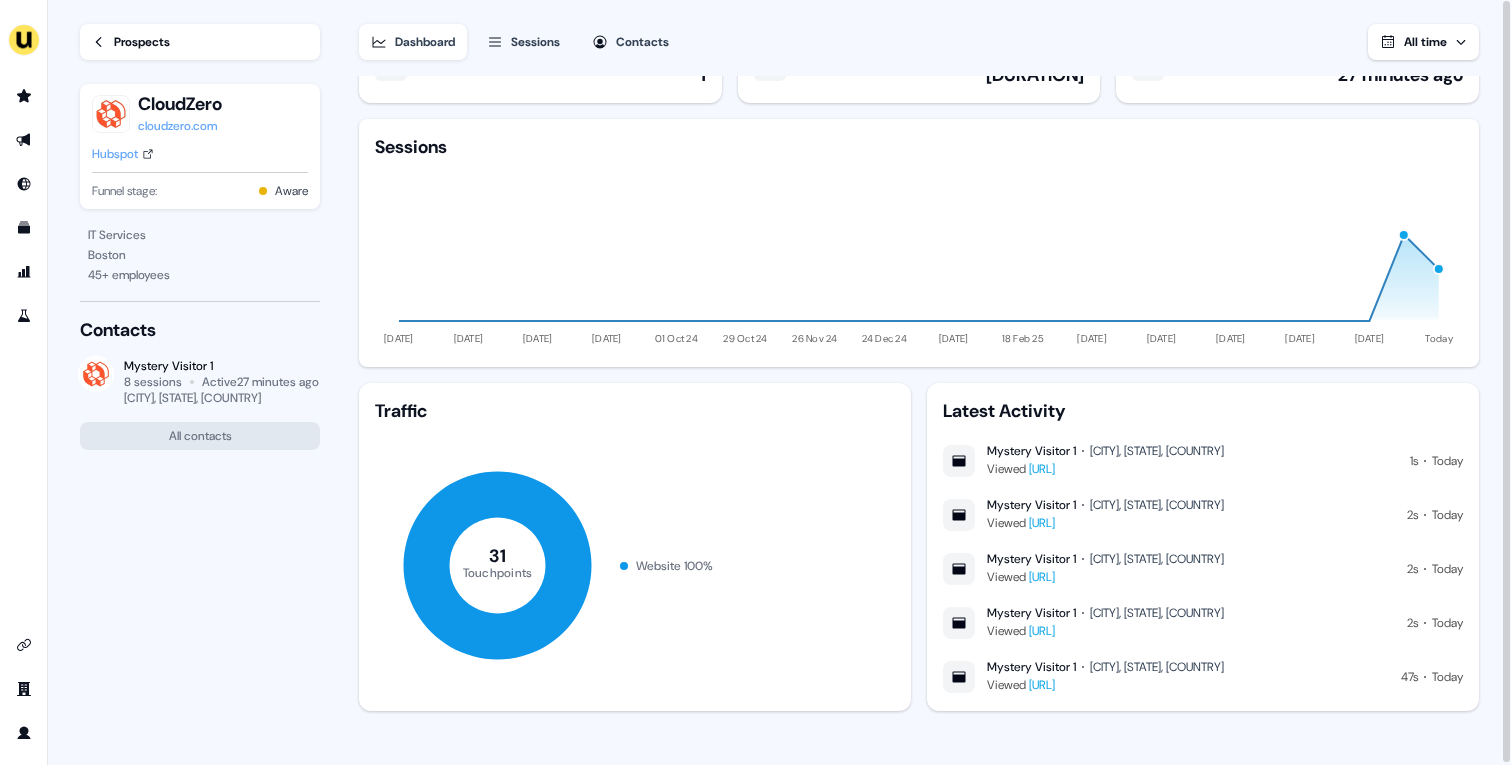 scroll, scrollTop: 0, scrollLeft: 0, axis: both 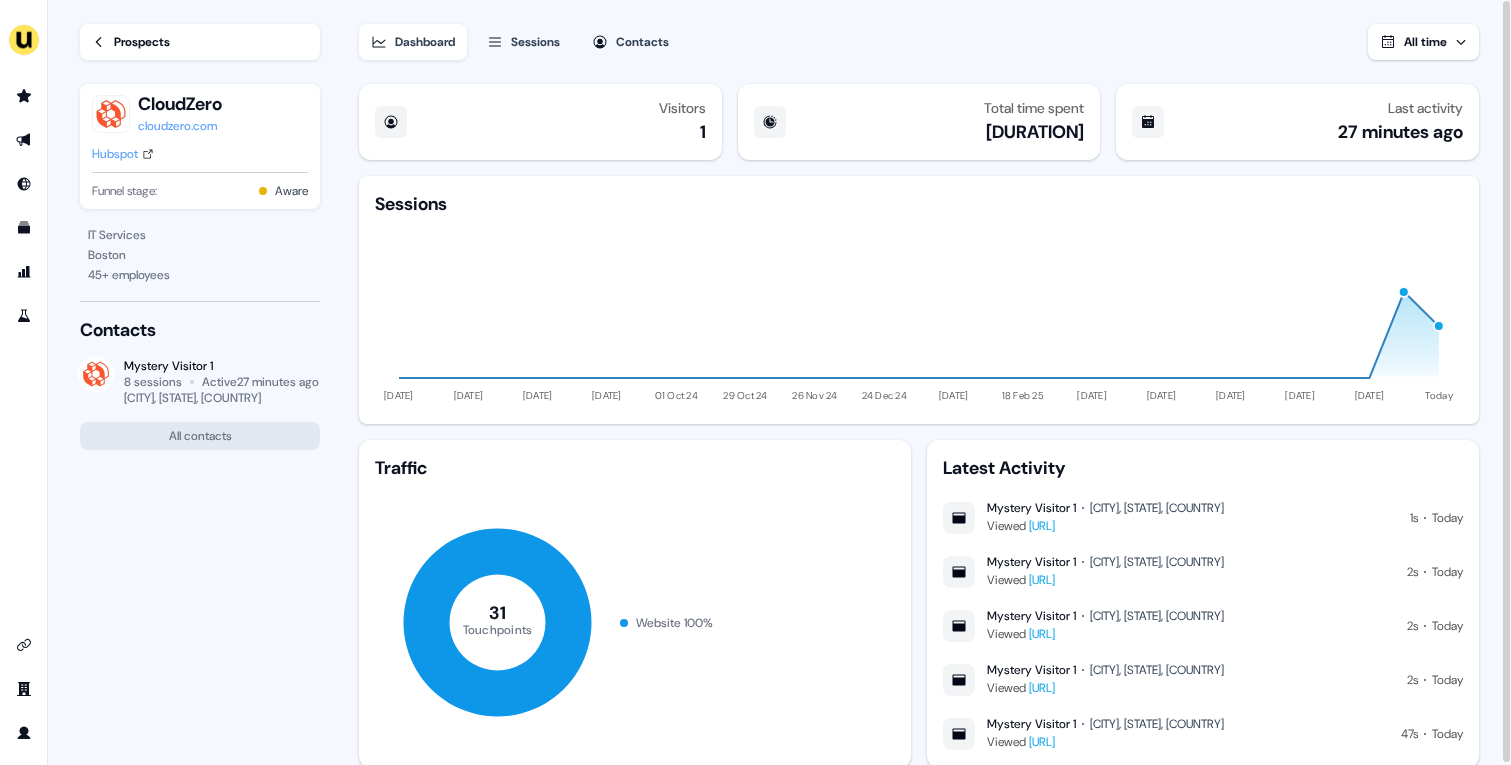 click 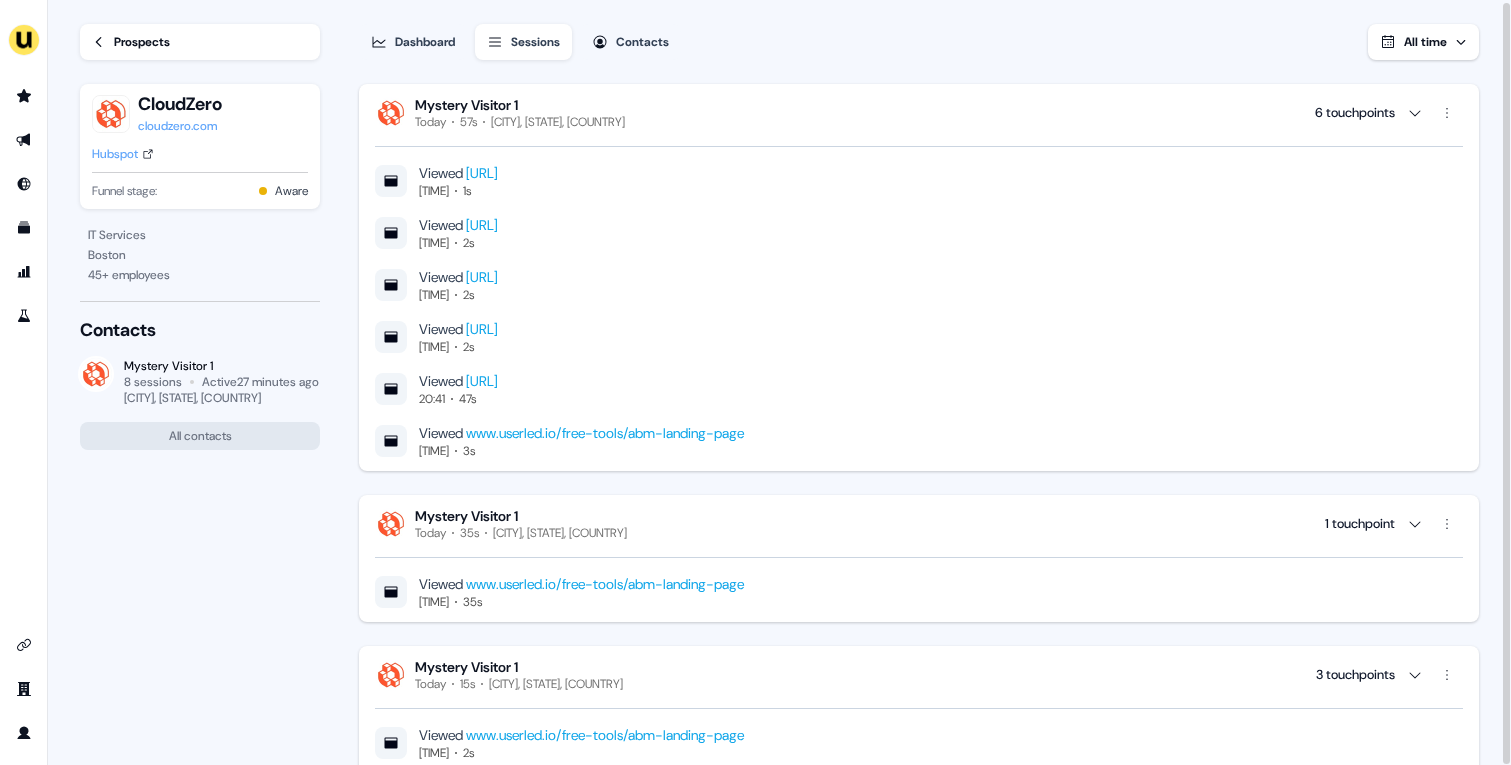 scroll, scrollTop: 2, scrollLeft: 0, axis: vertical 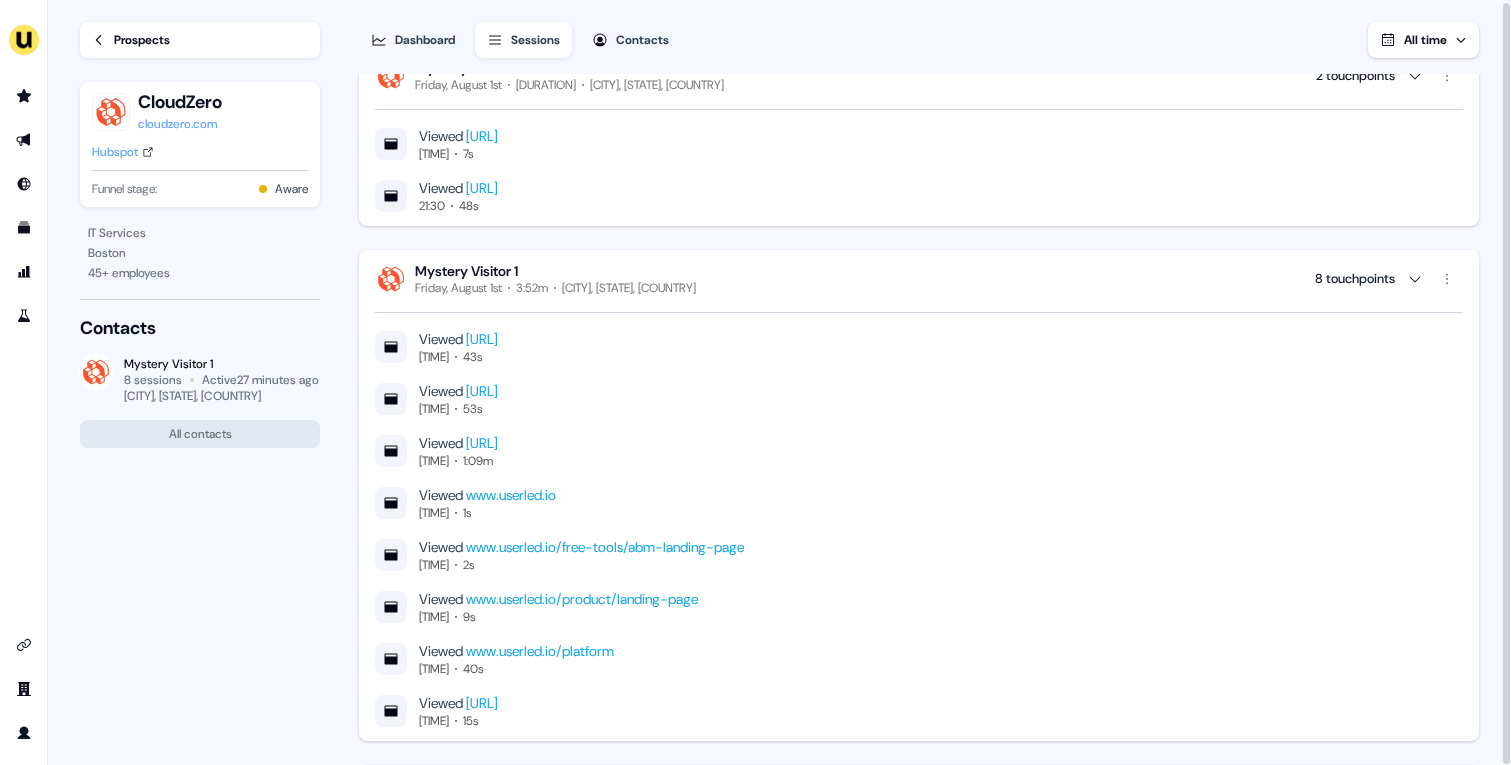 click on "Prospects" at bounding box center [142, 40] 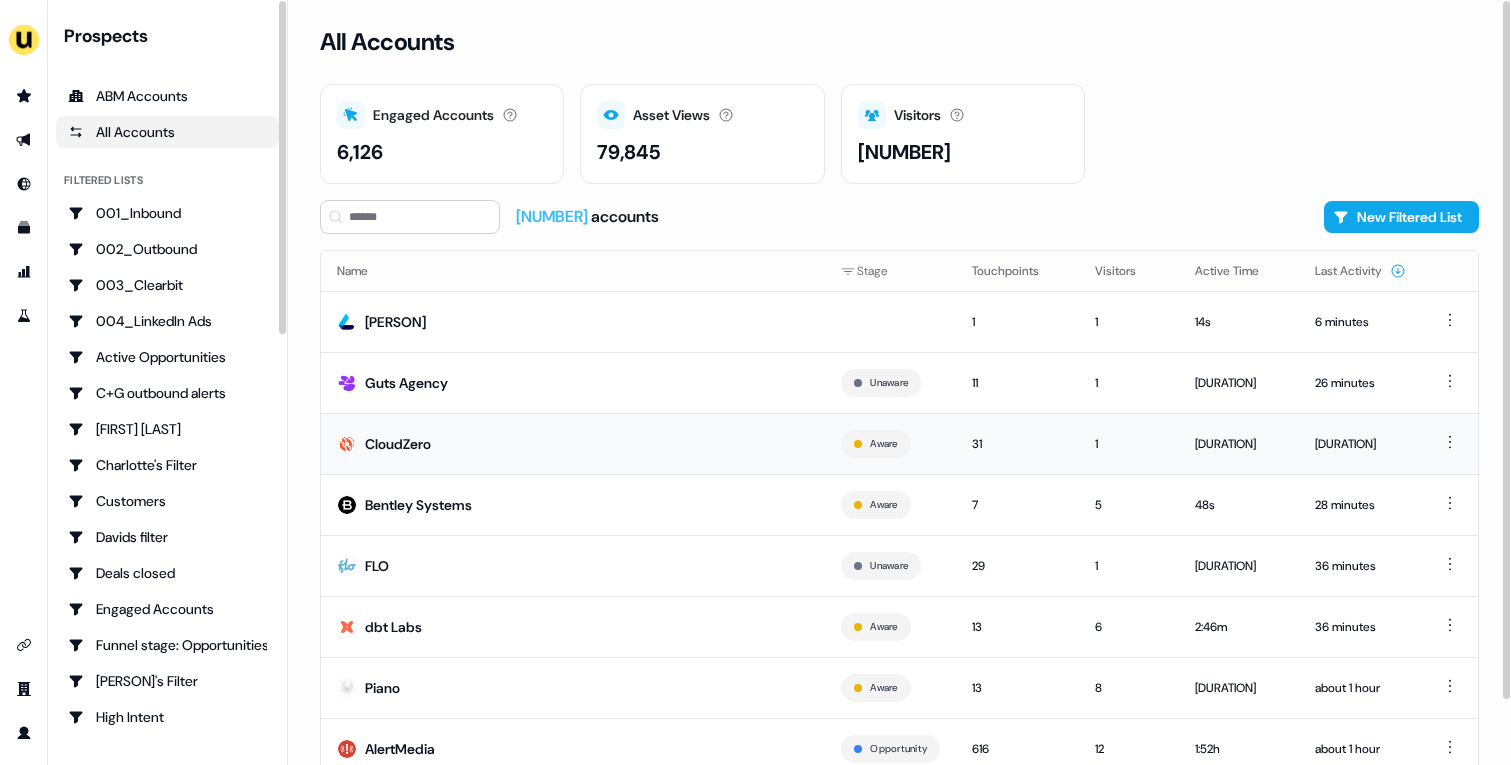 scroll, scrollTop: 70, scrollLeft: 0, axis: vertical 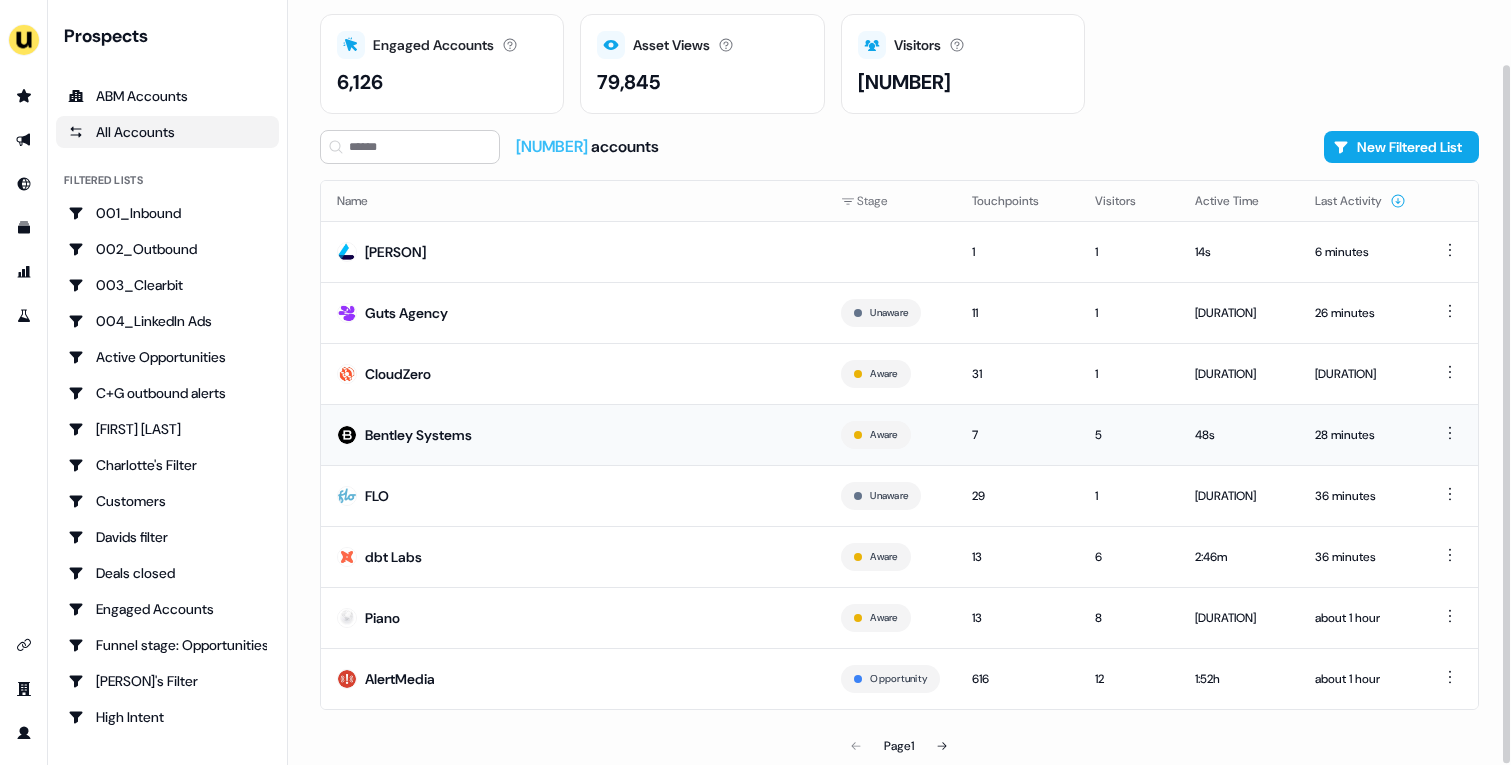 click on "Bentley Systems" at bounding box center (573, 434) 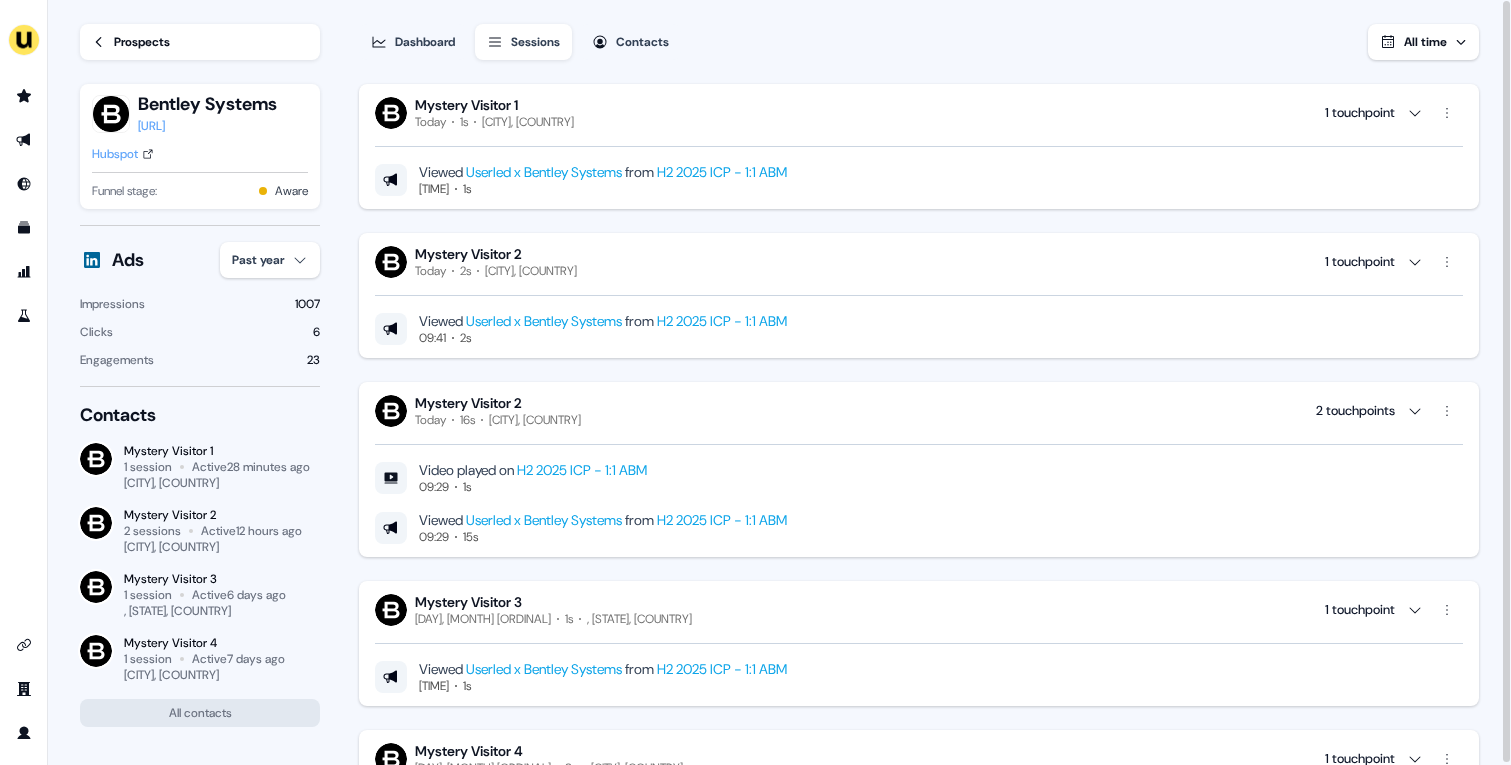 click on "Prospects" at bounding box center [142, 42] 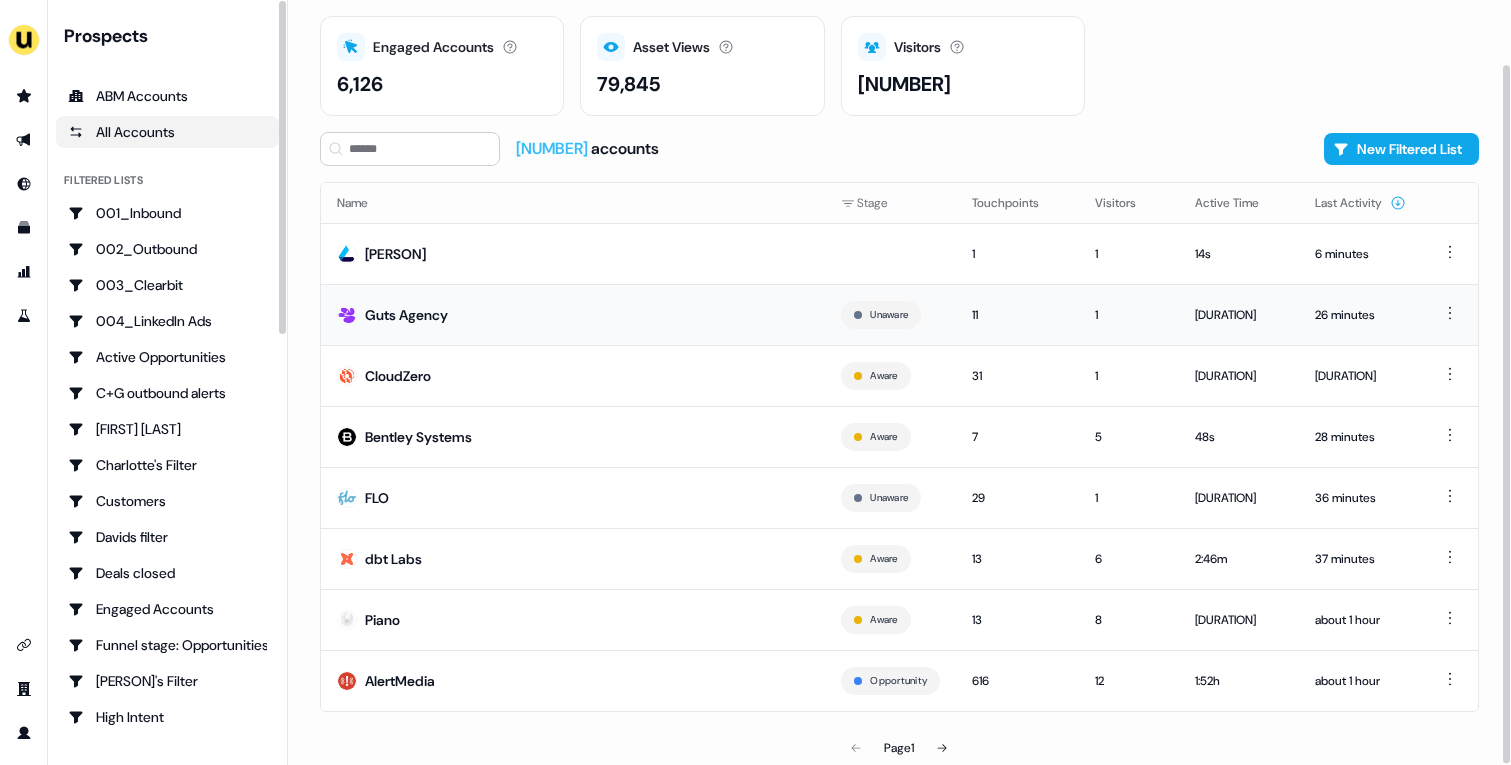 scroll, scrollTop: 70, scrollLeft: 0, axis: vertical 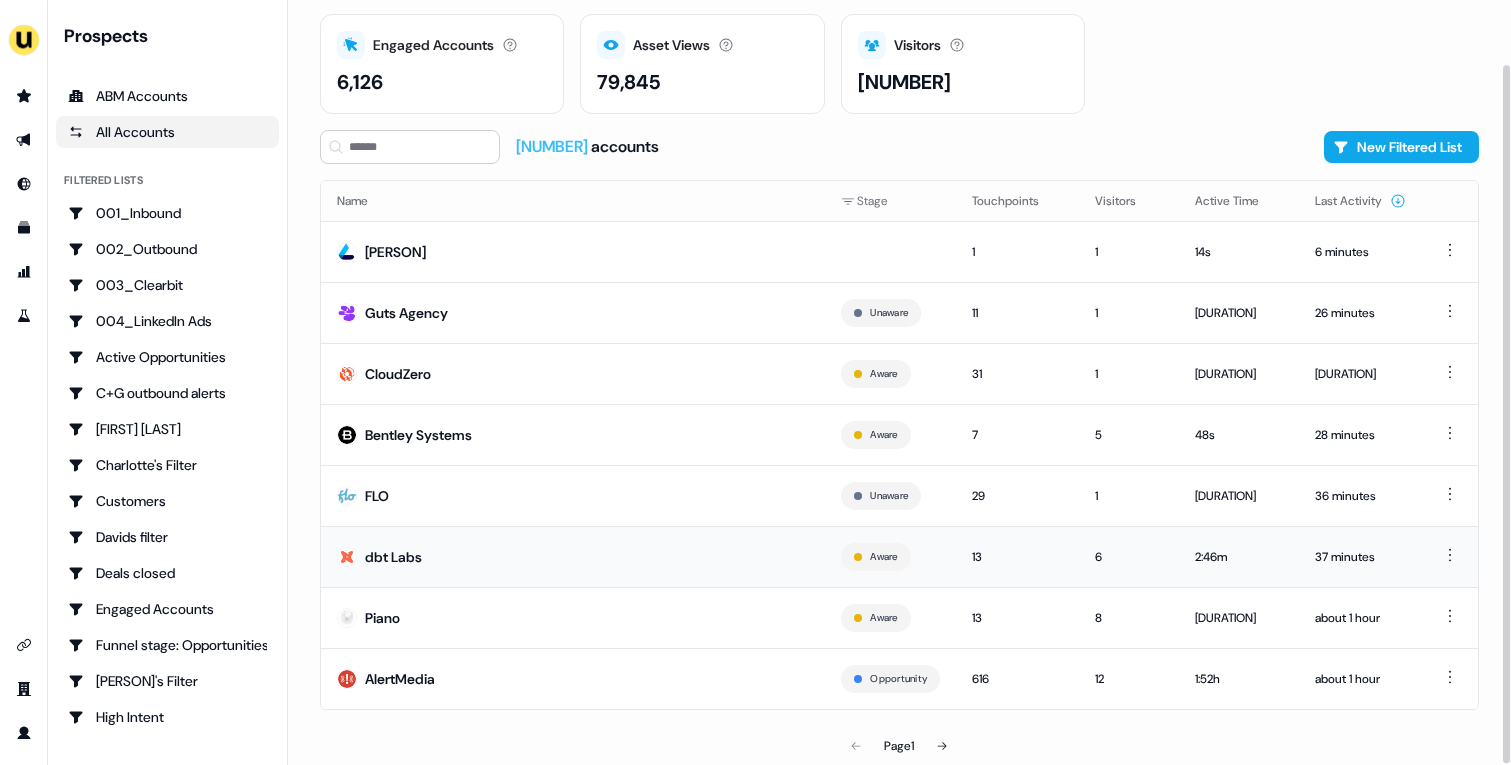 click on "dbt Labs" at bounding box center (573, 556) 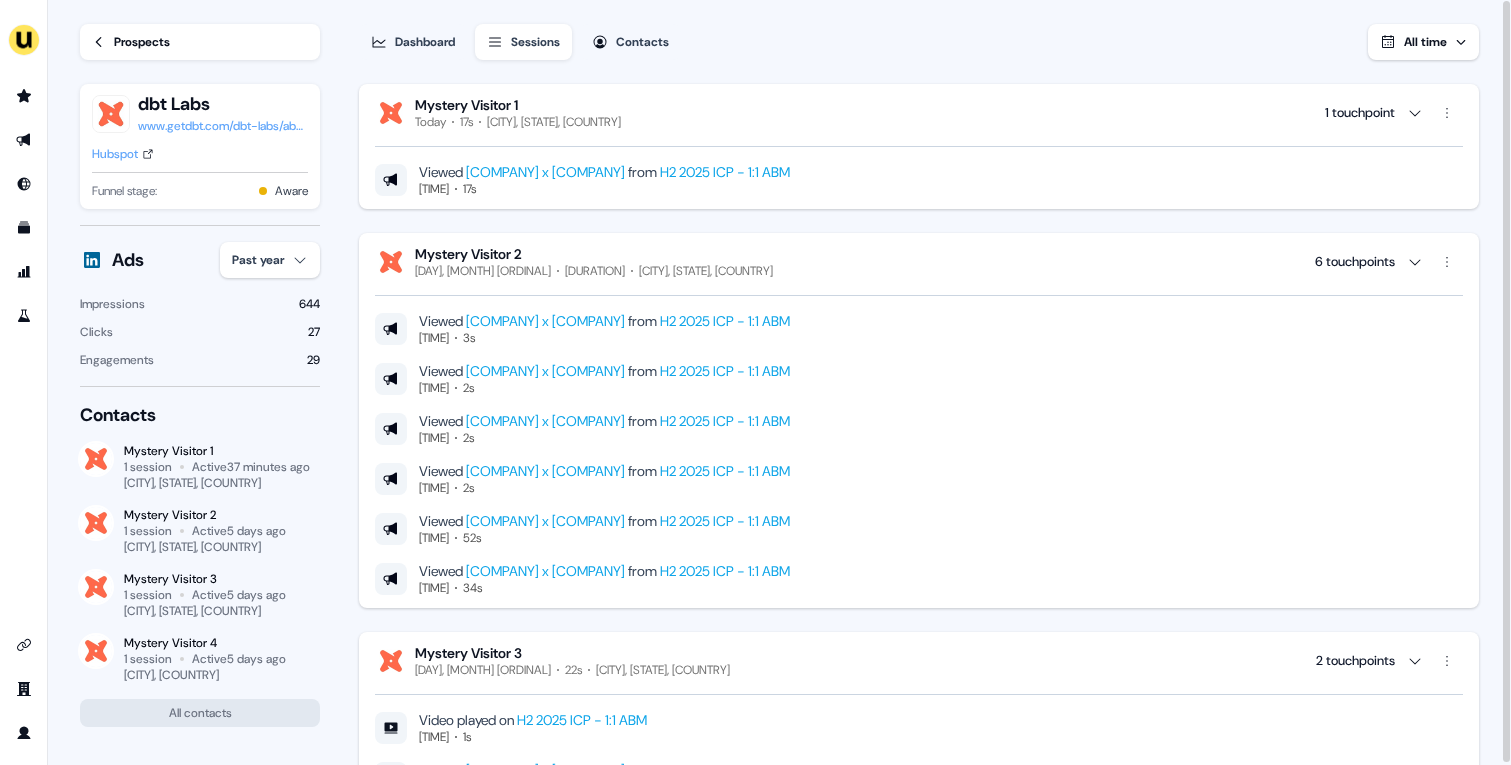 click on "Prospects" at bounding box center (142, 42) 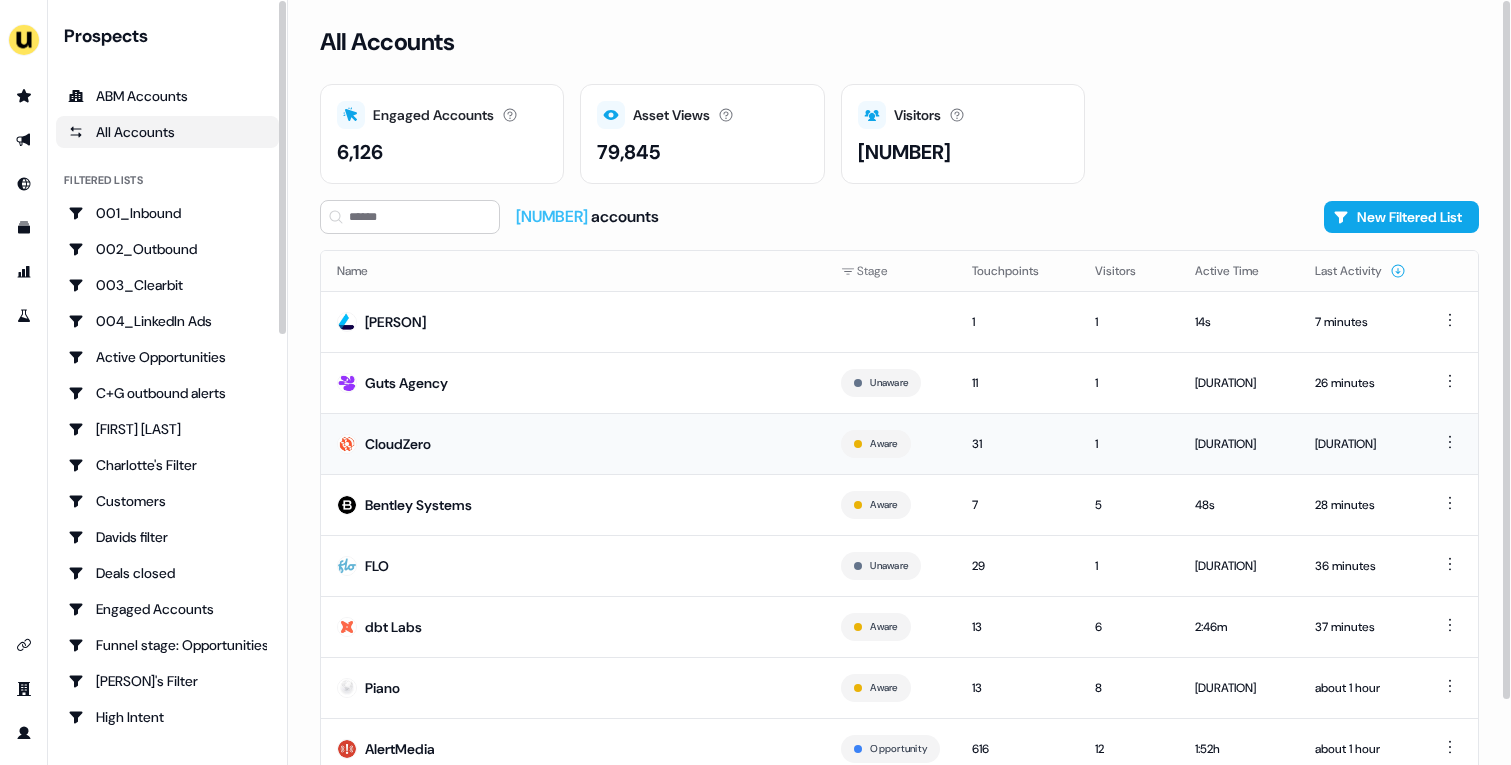 scroll, scrollTop: 70, scrollLeft: 0, axis: vertical 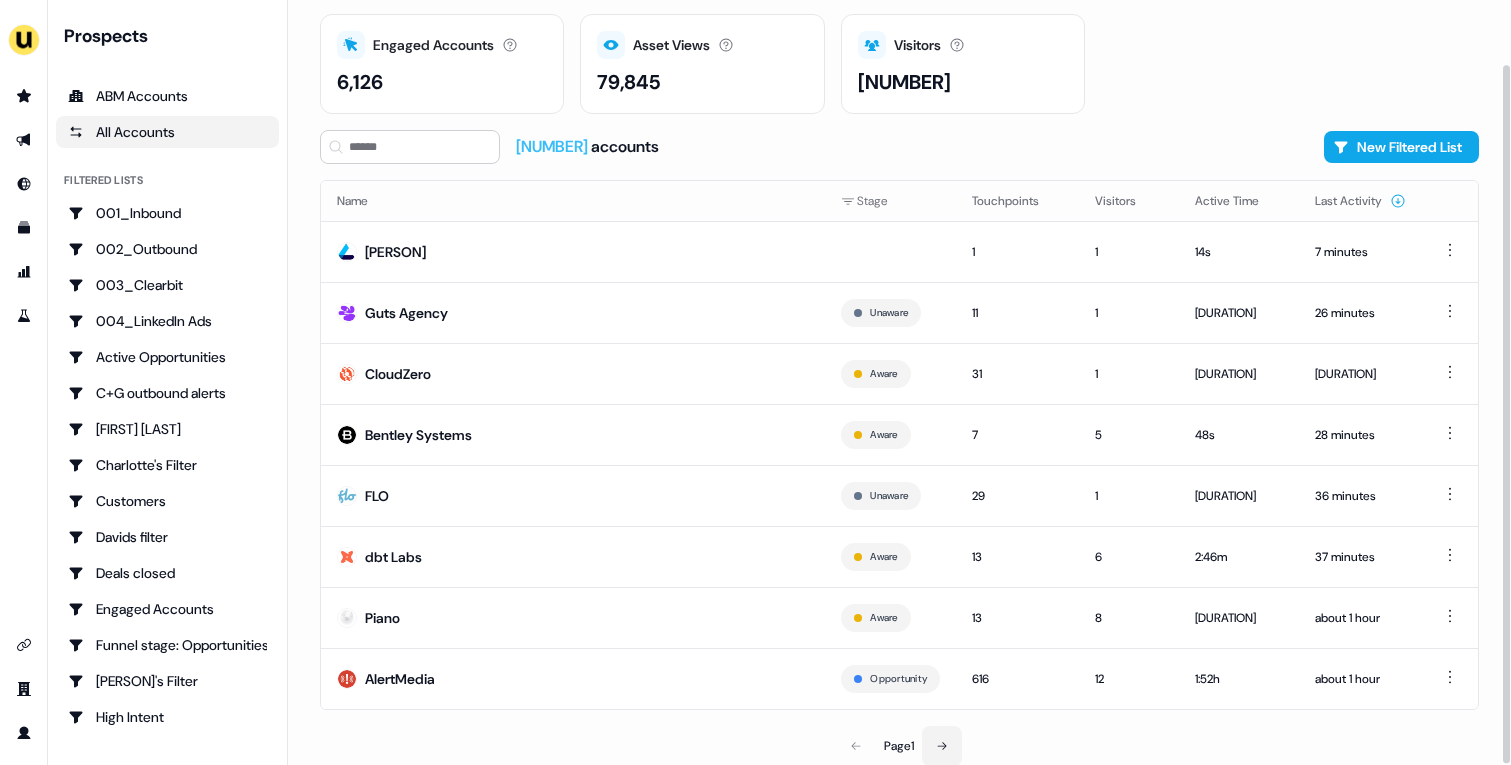 click 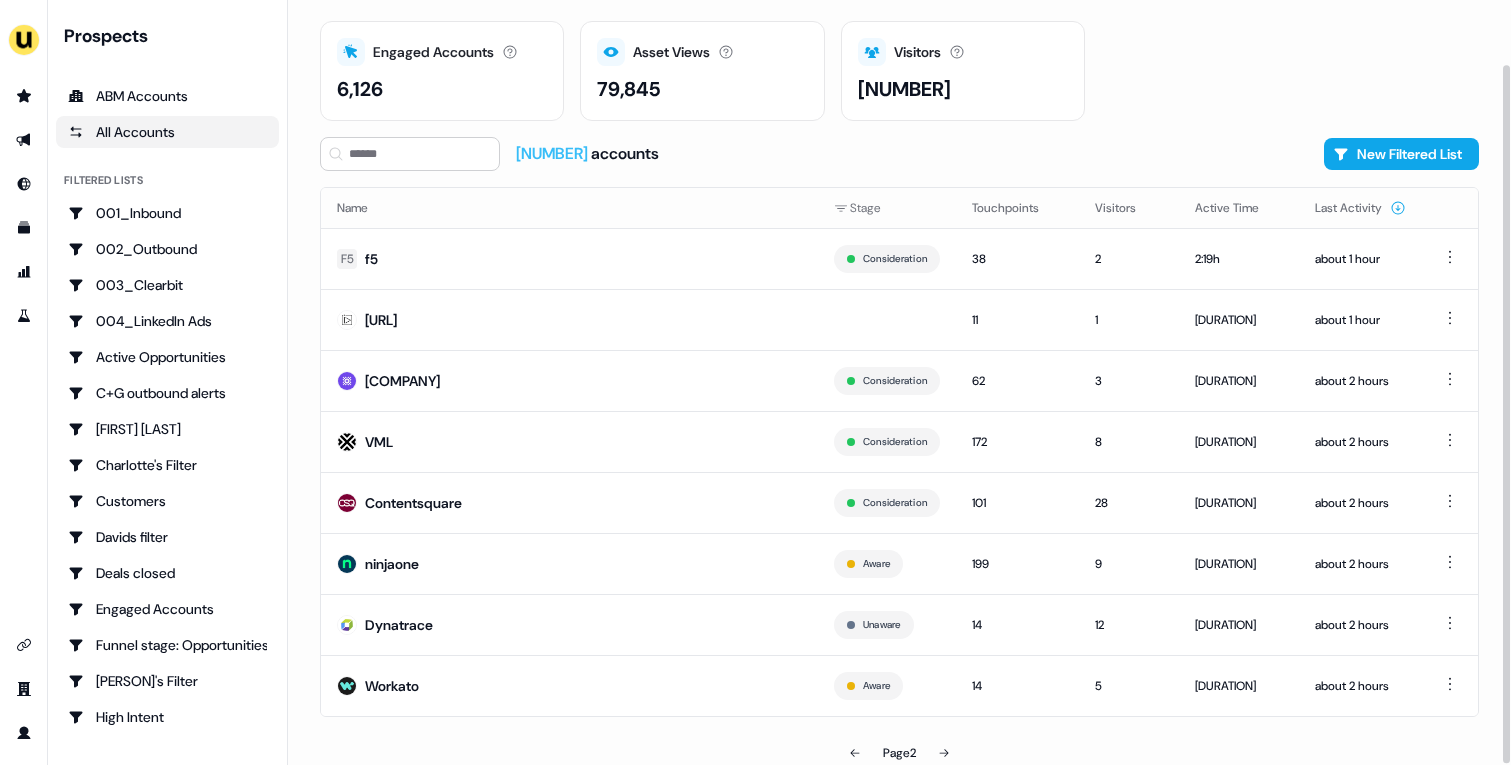 scroll, scrollTop: 70, scrollLeft: 0, axis: vertical 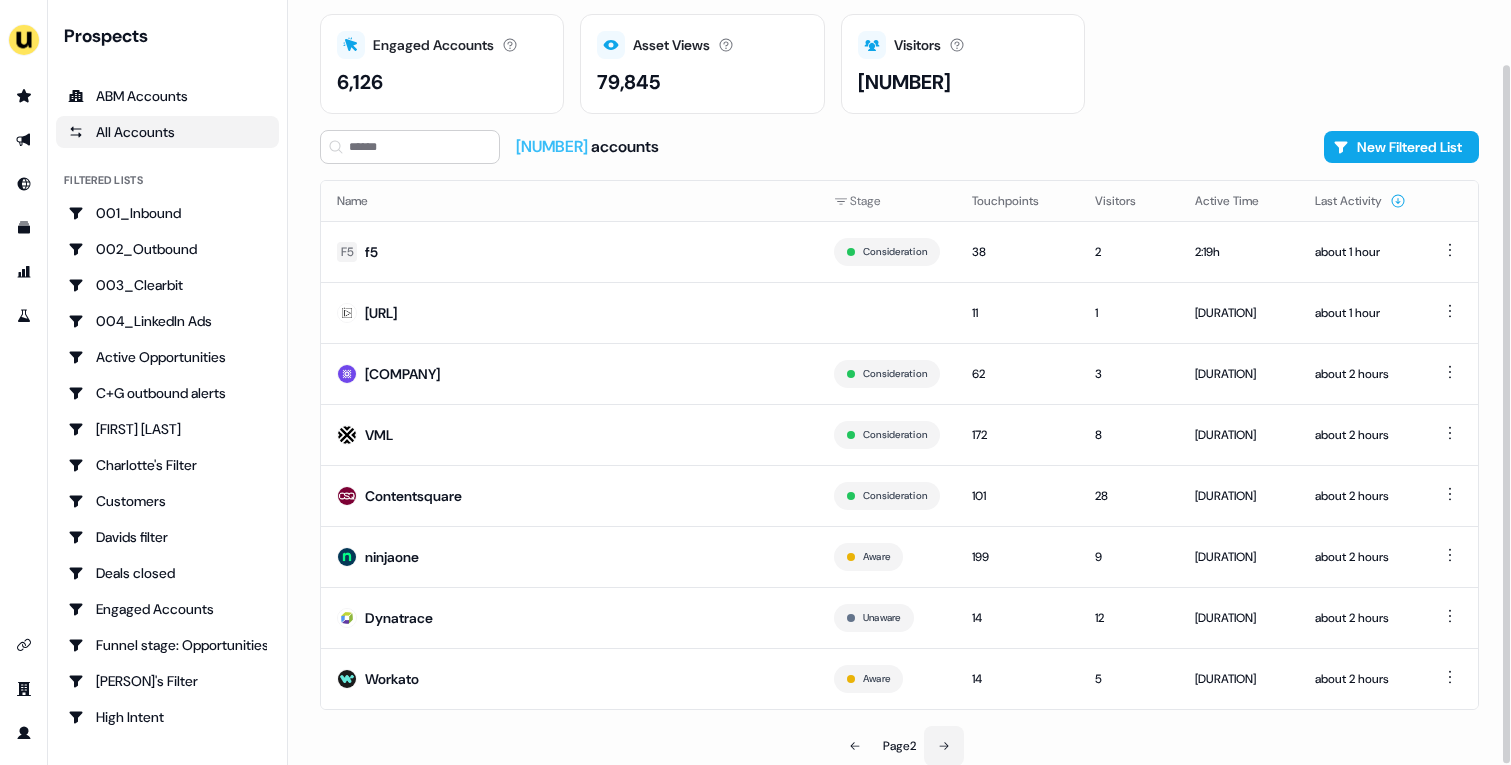 click 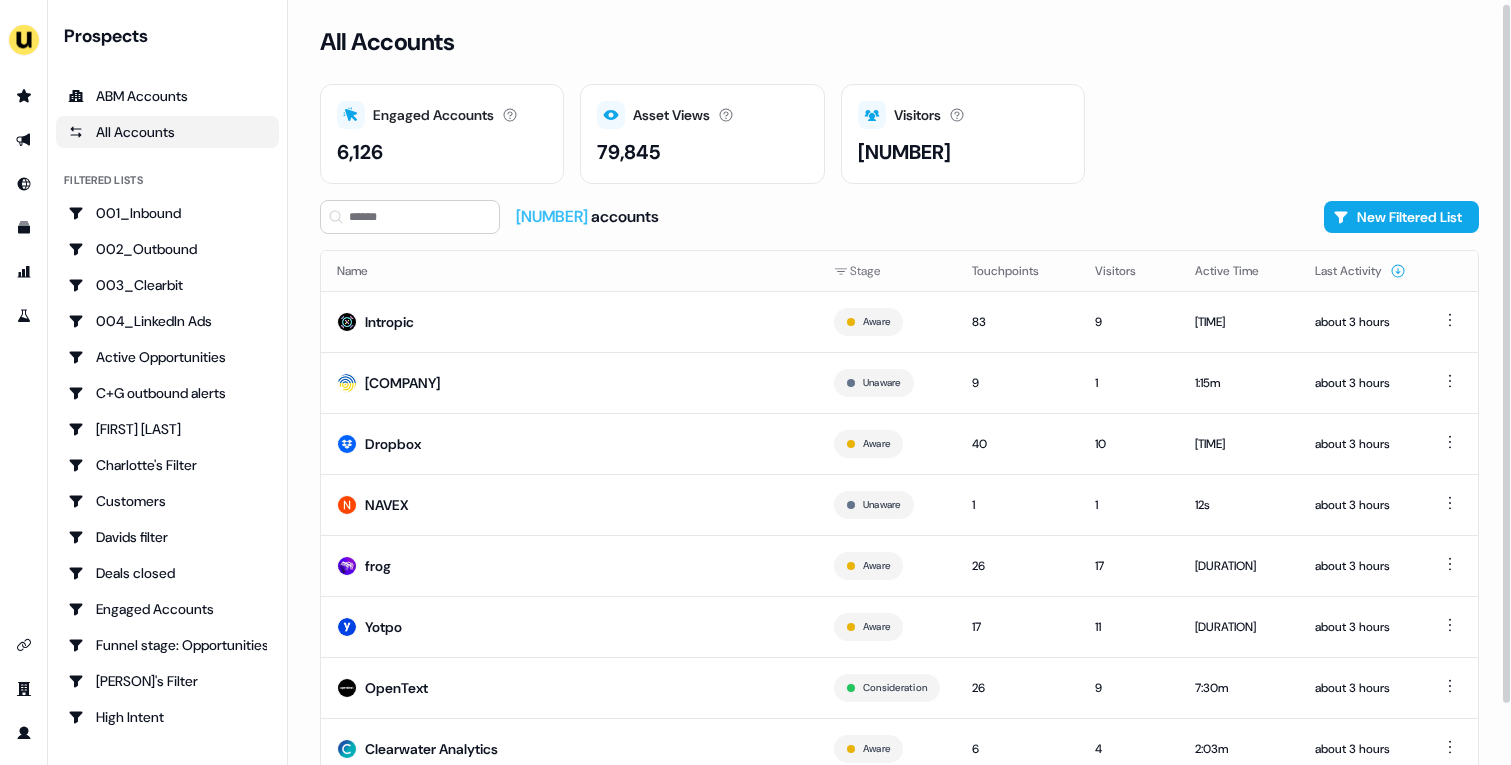scroll, scrollTop: 70, scrollLeft: 0, axis: vertical 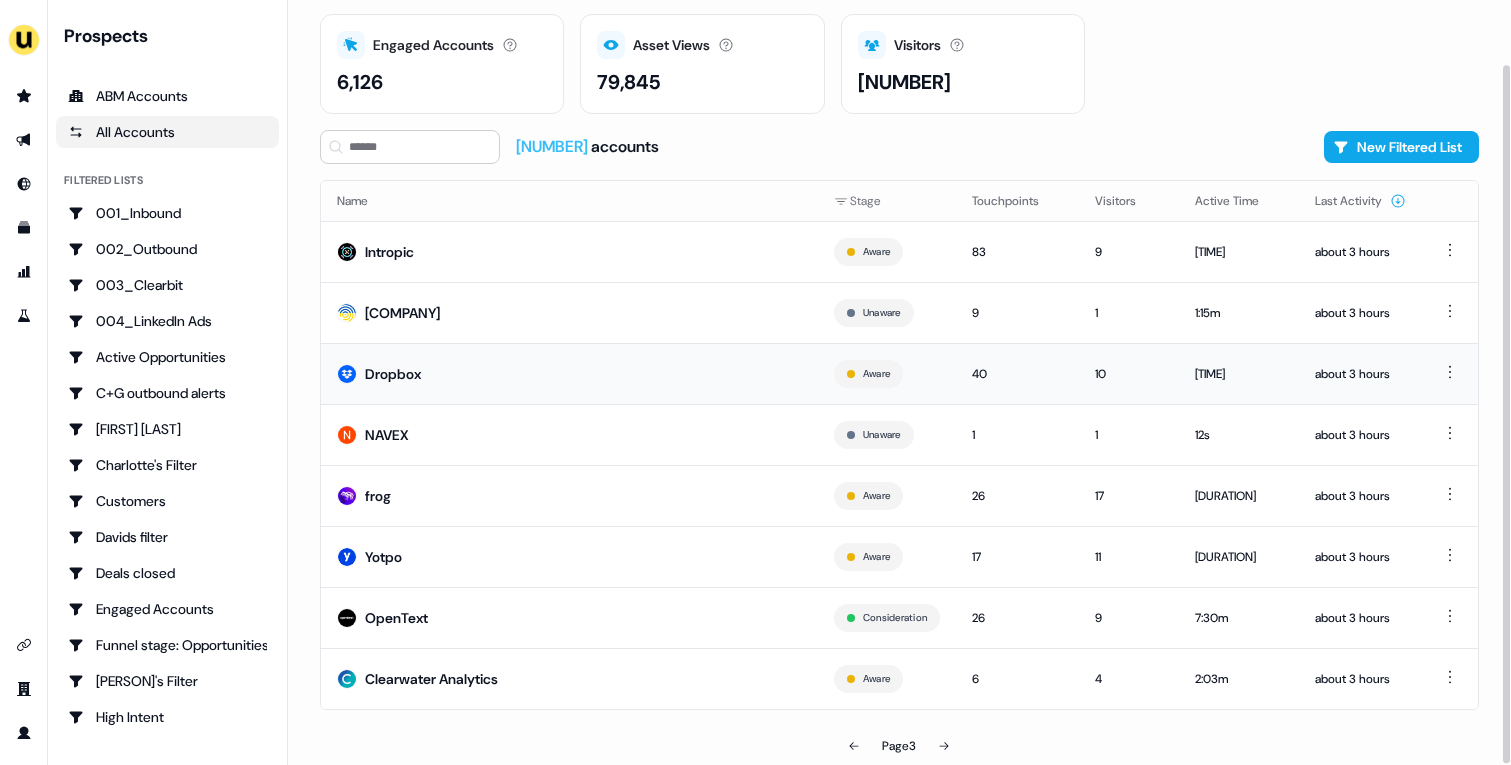 click on "Dropbox" at bounding box center [569, 373] 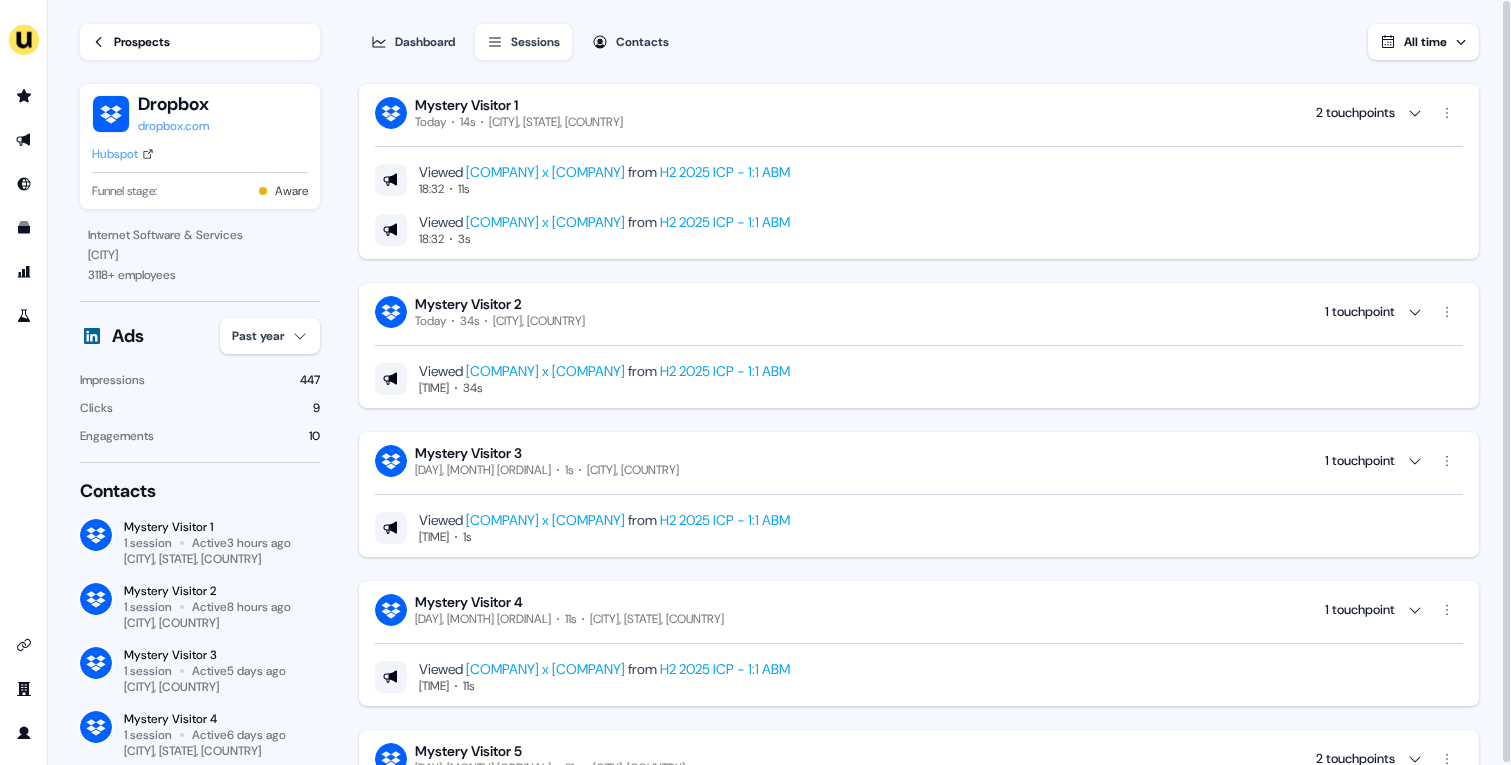 click on "Prospects" at bounding box center [142, 42] 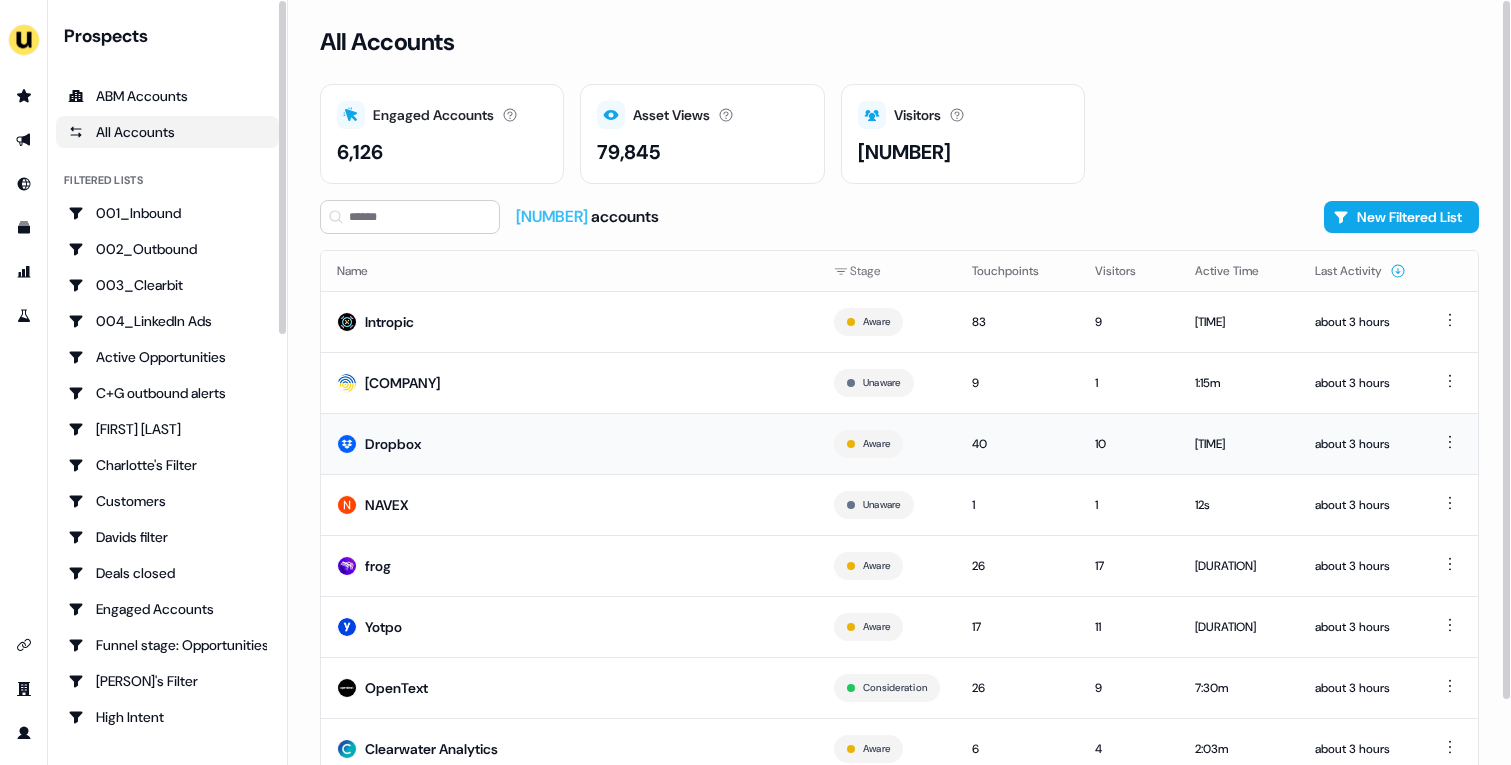 scroll, scrollTop: 70, scrollLeft: 0, axis: vertical 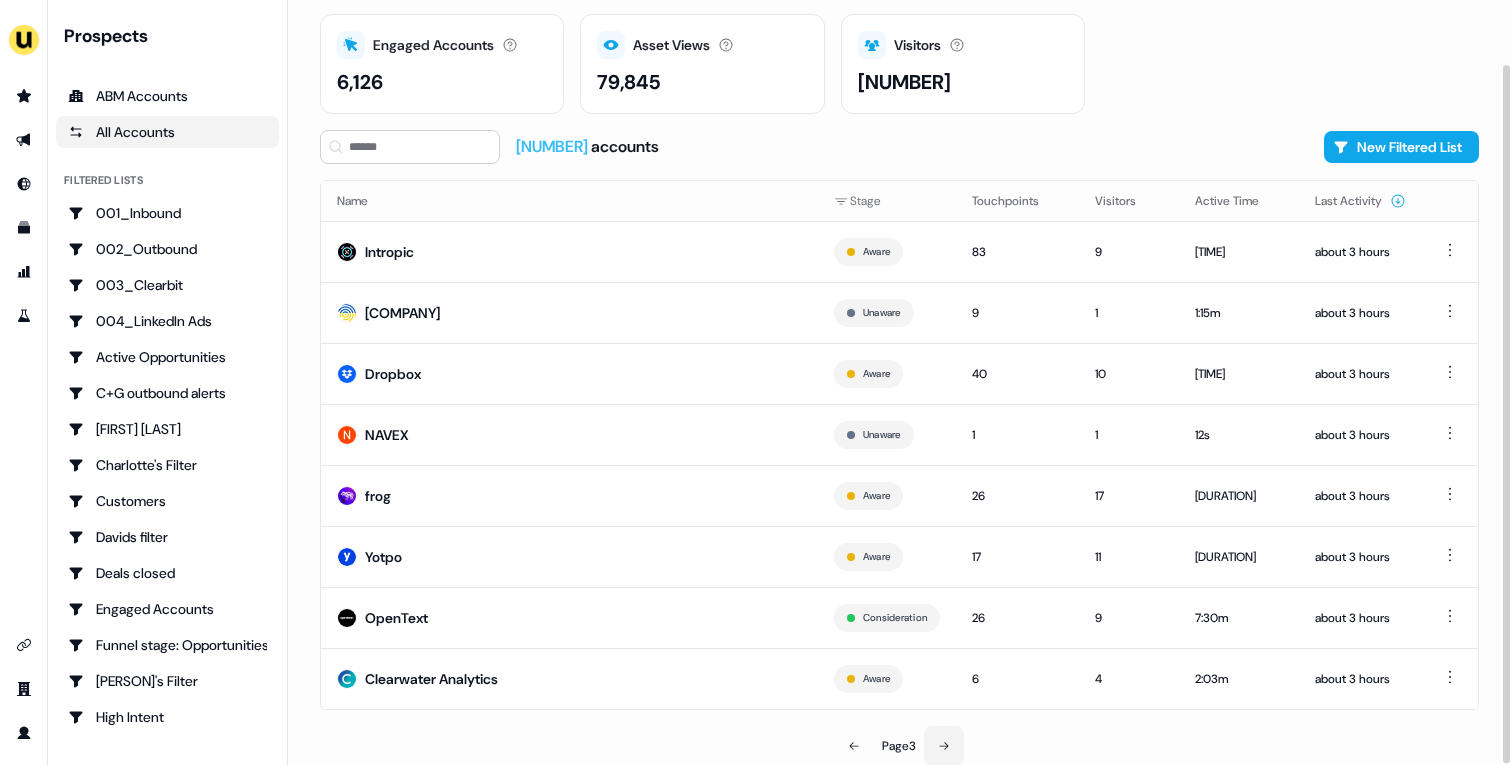 click 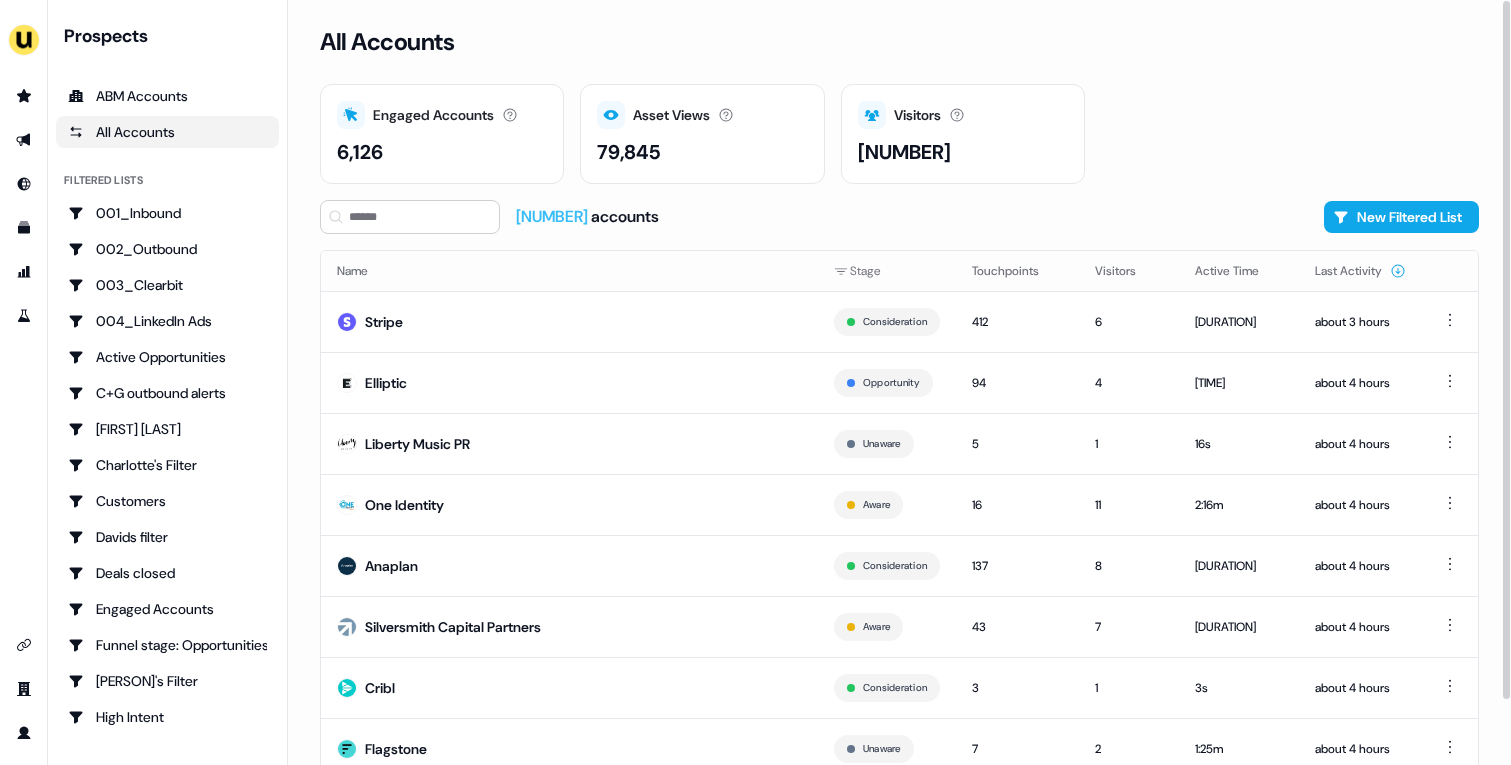 scroll, scrollTop: 70, scrollLeft: 0, axis: vertical 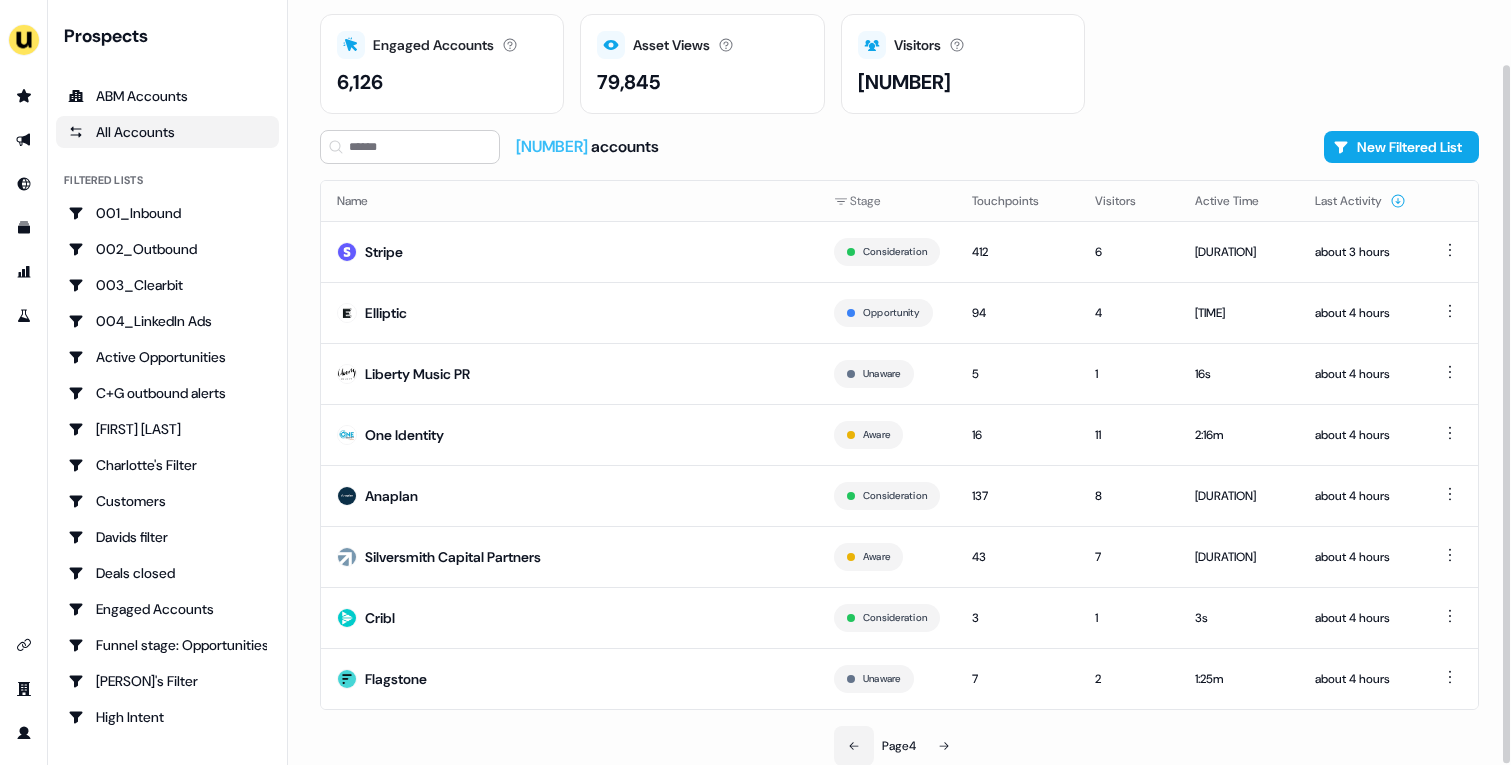 click 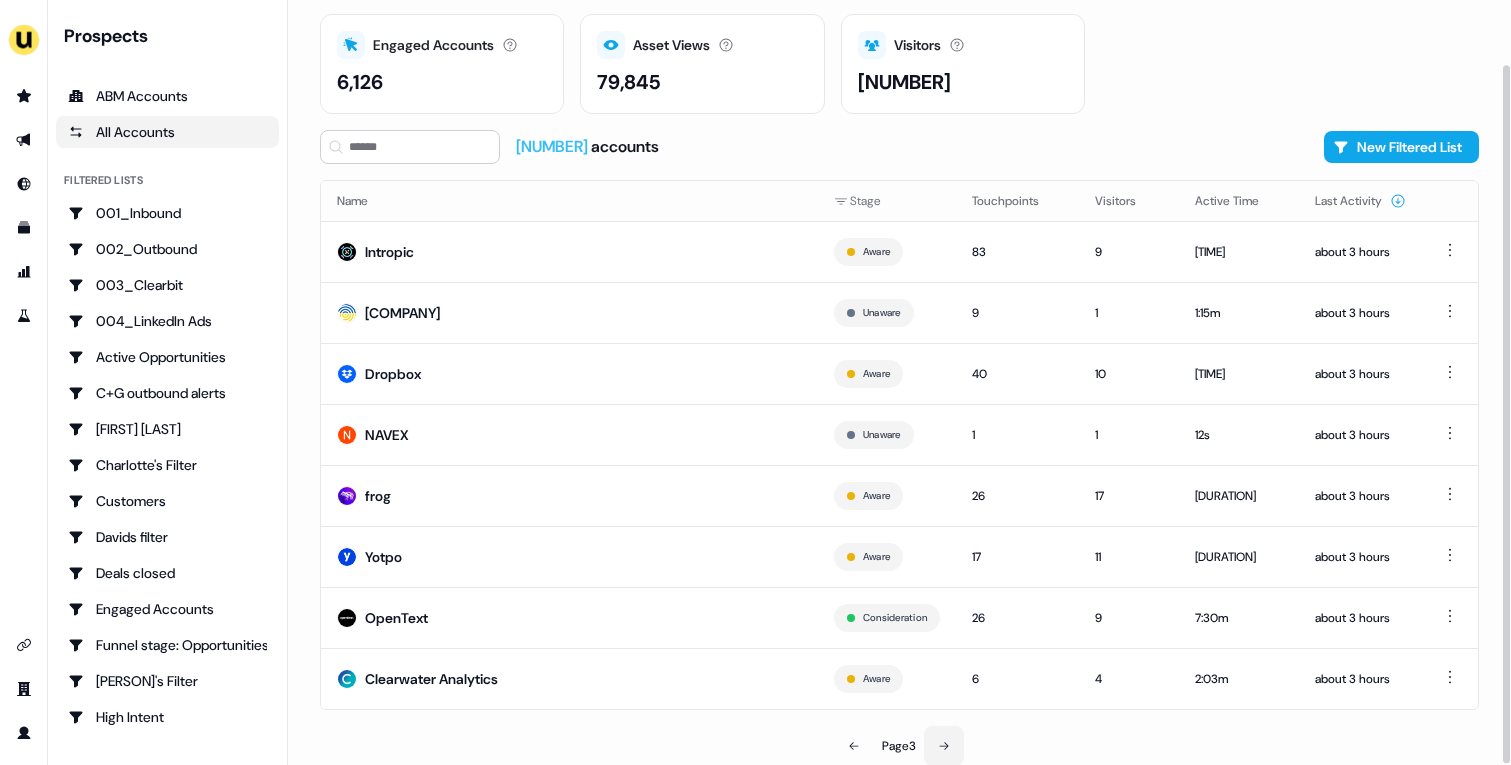 click at bounding box center [944, 746] 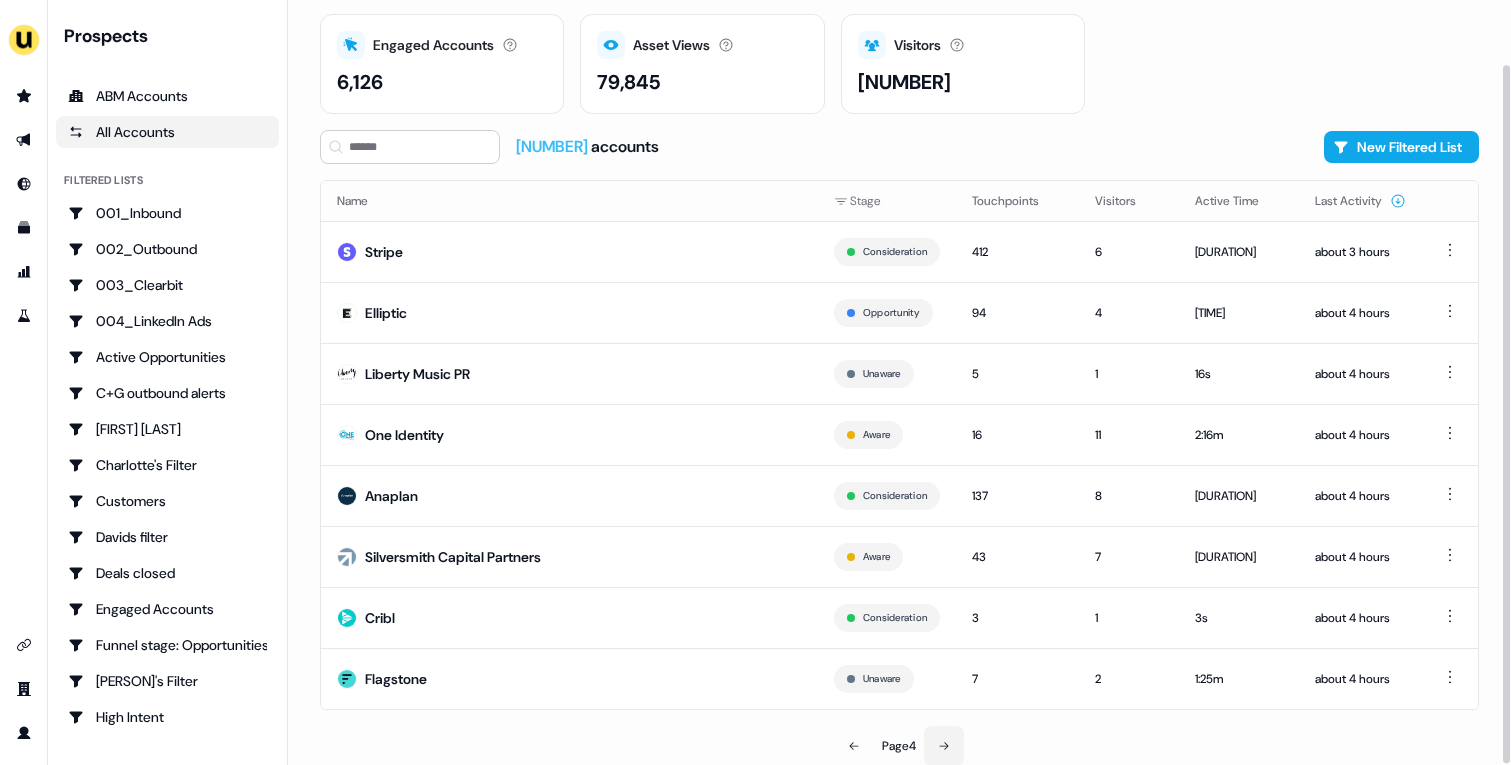 click at bounding box center [944, 746] 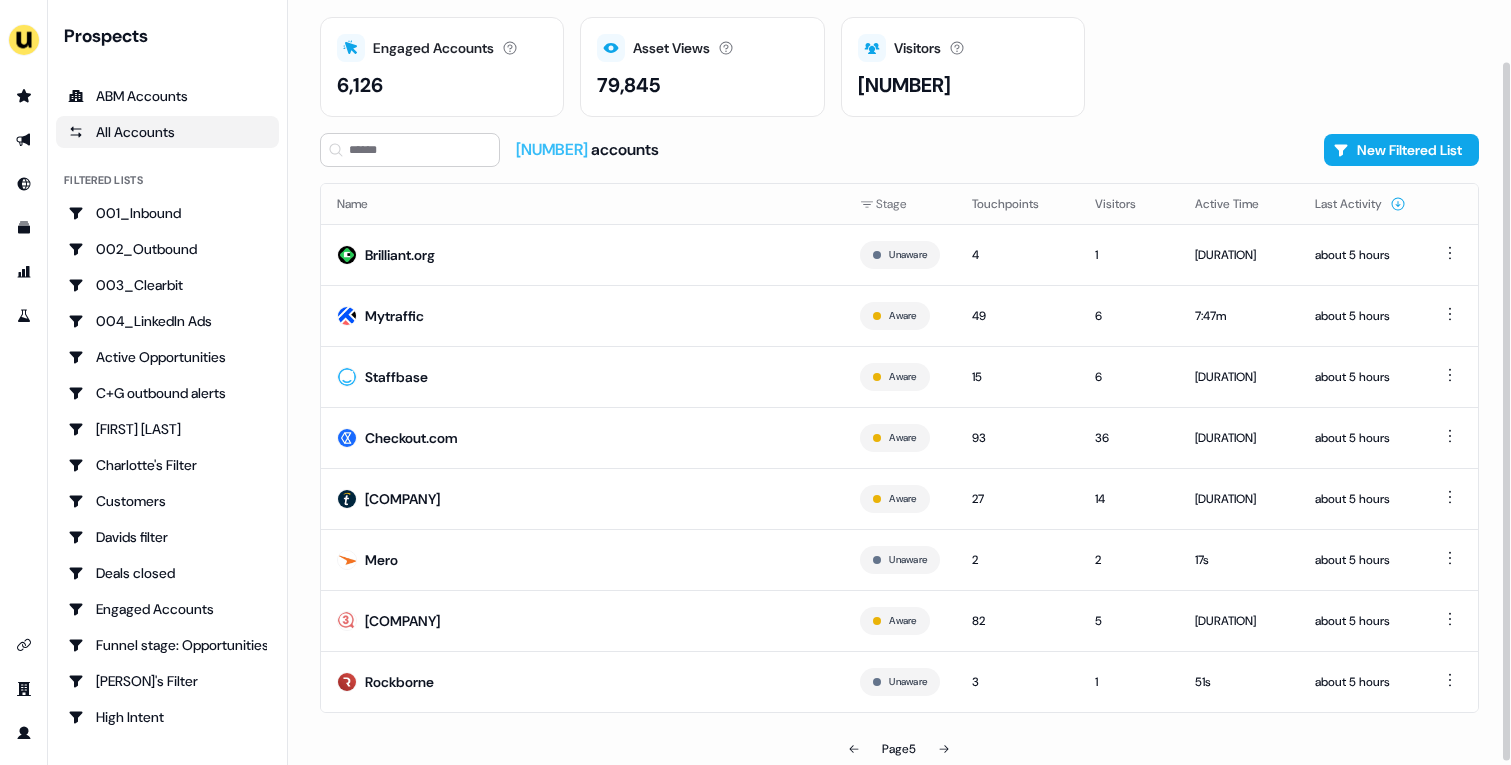 scroll, scrollTop: 70, scrollLeft: 0, axis: vertical 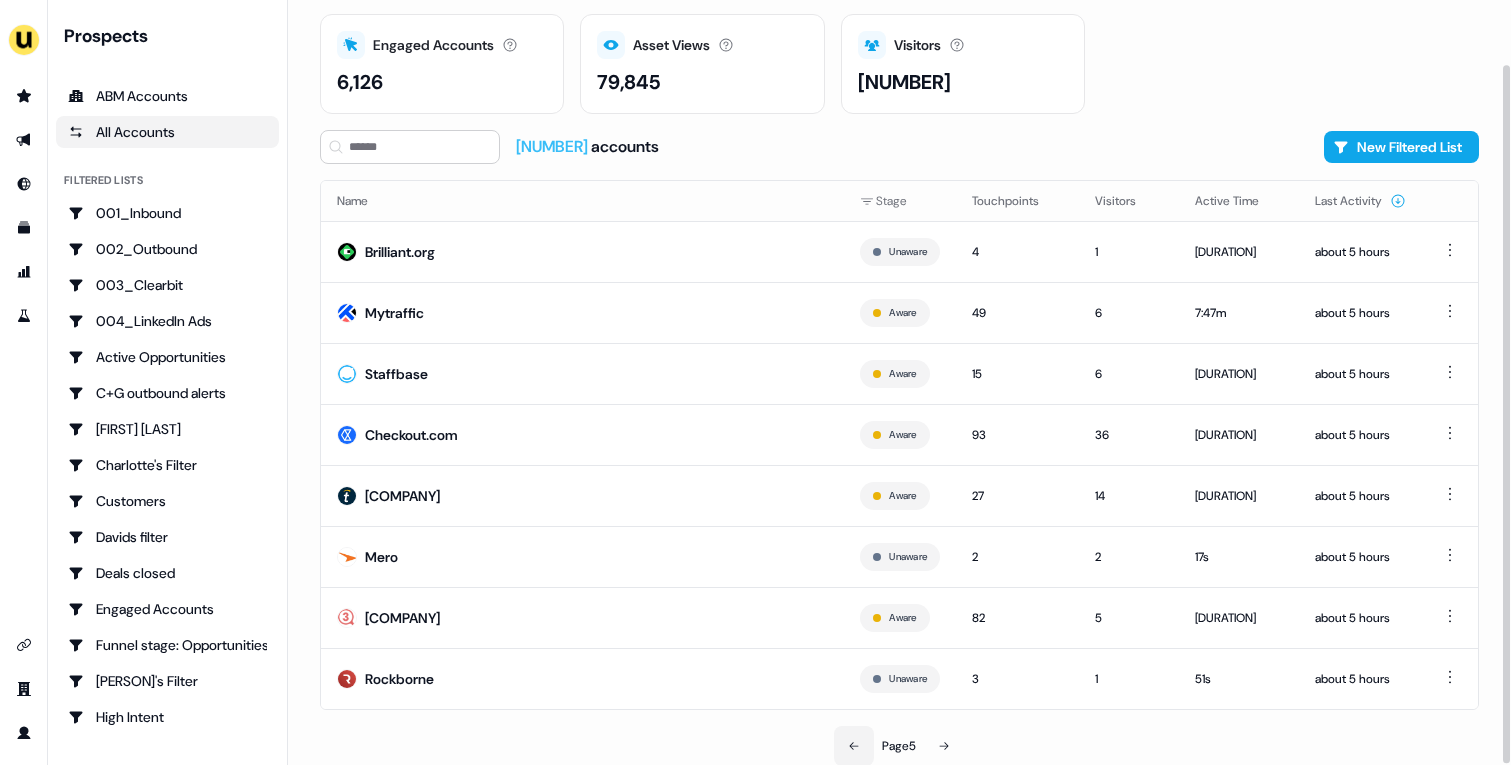 click at bounding box center (854, 746) 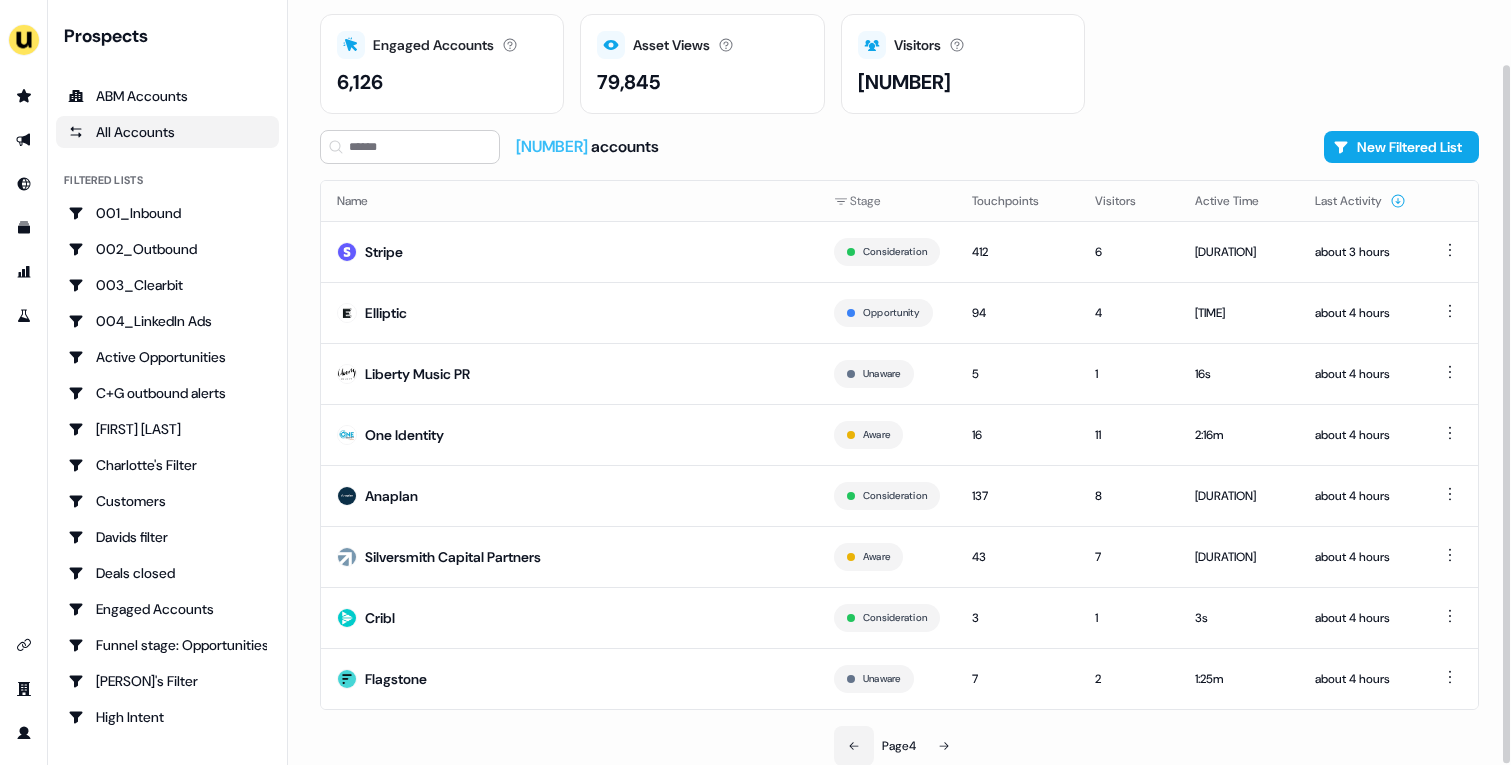 click at bounding box center (854, 746) 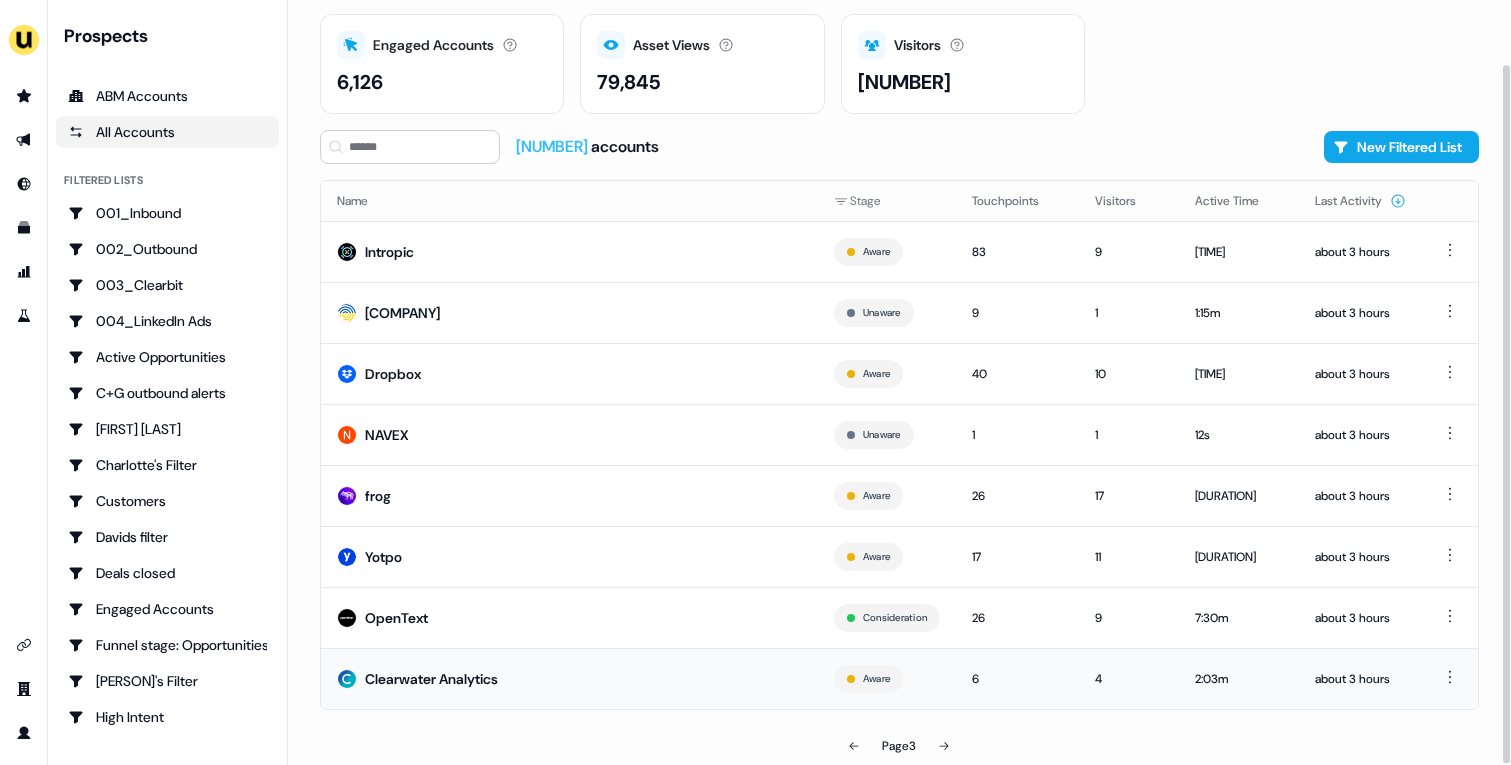 click on "Clearwater Analytics" at bounding box center (569, 678) 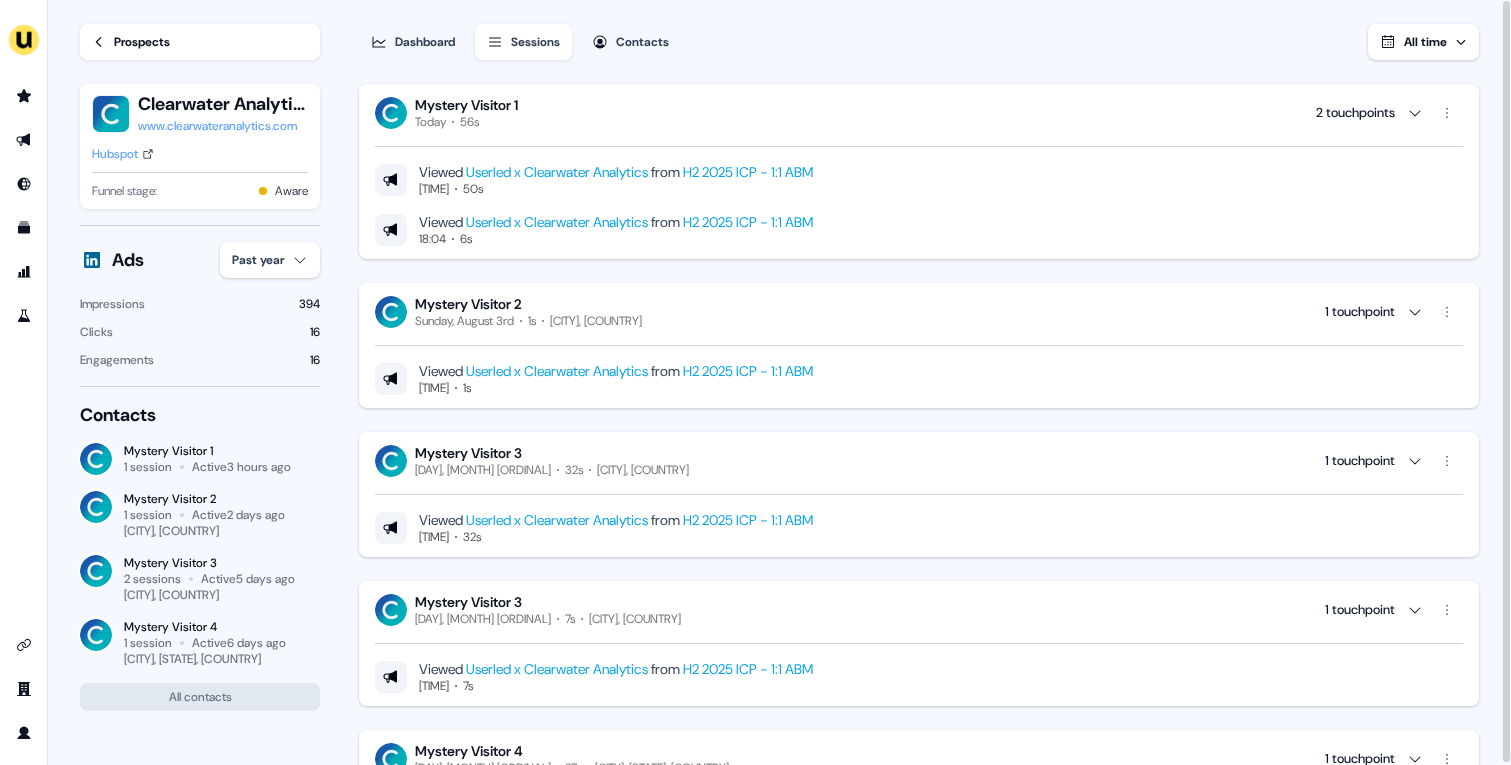 click on "Prospects" at bounding box center [142, 42] 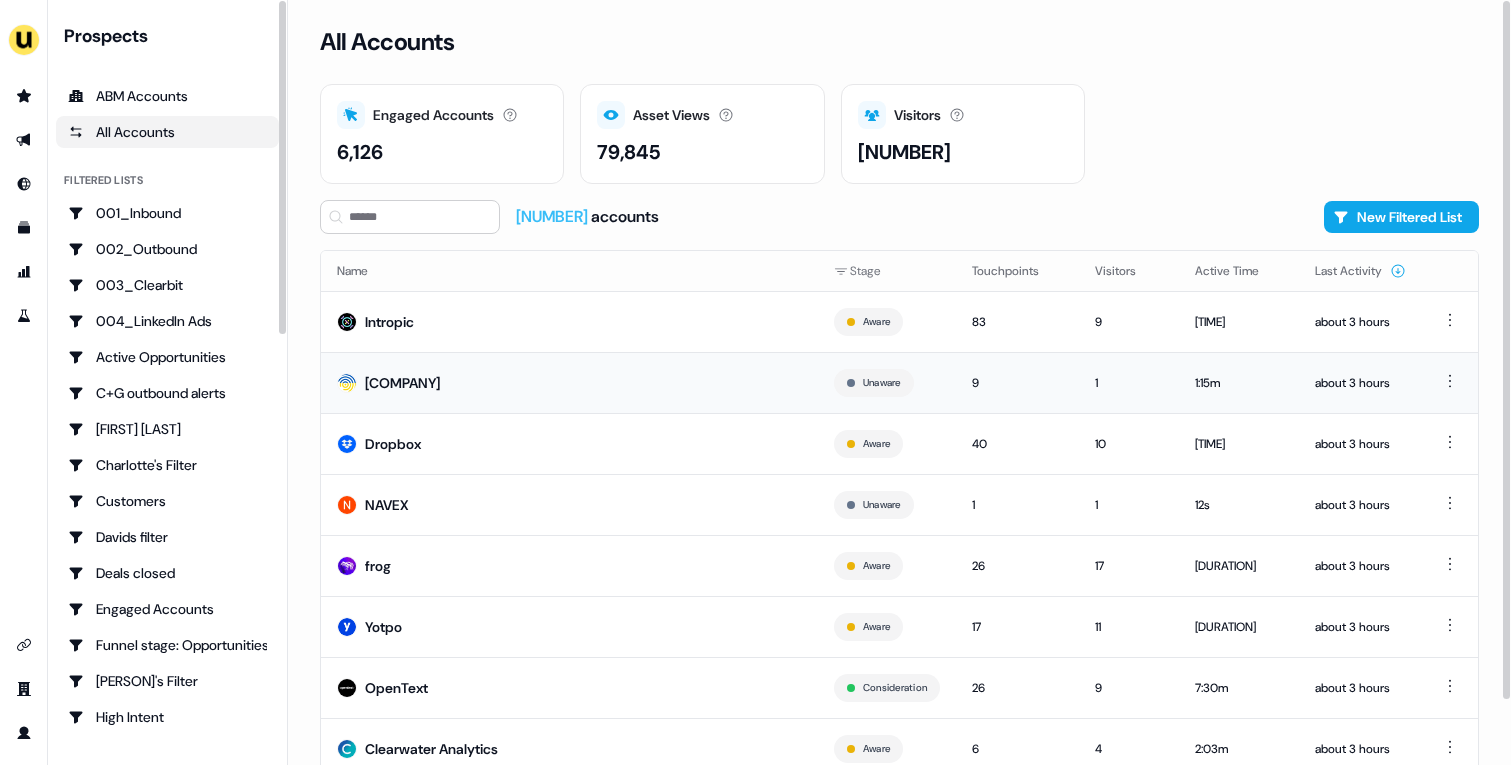 scroll, scrollTop: 70, scrollLeft: 0, axis: vertical 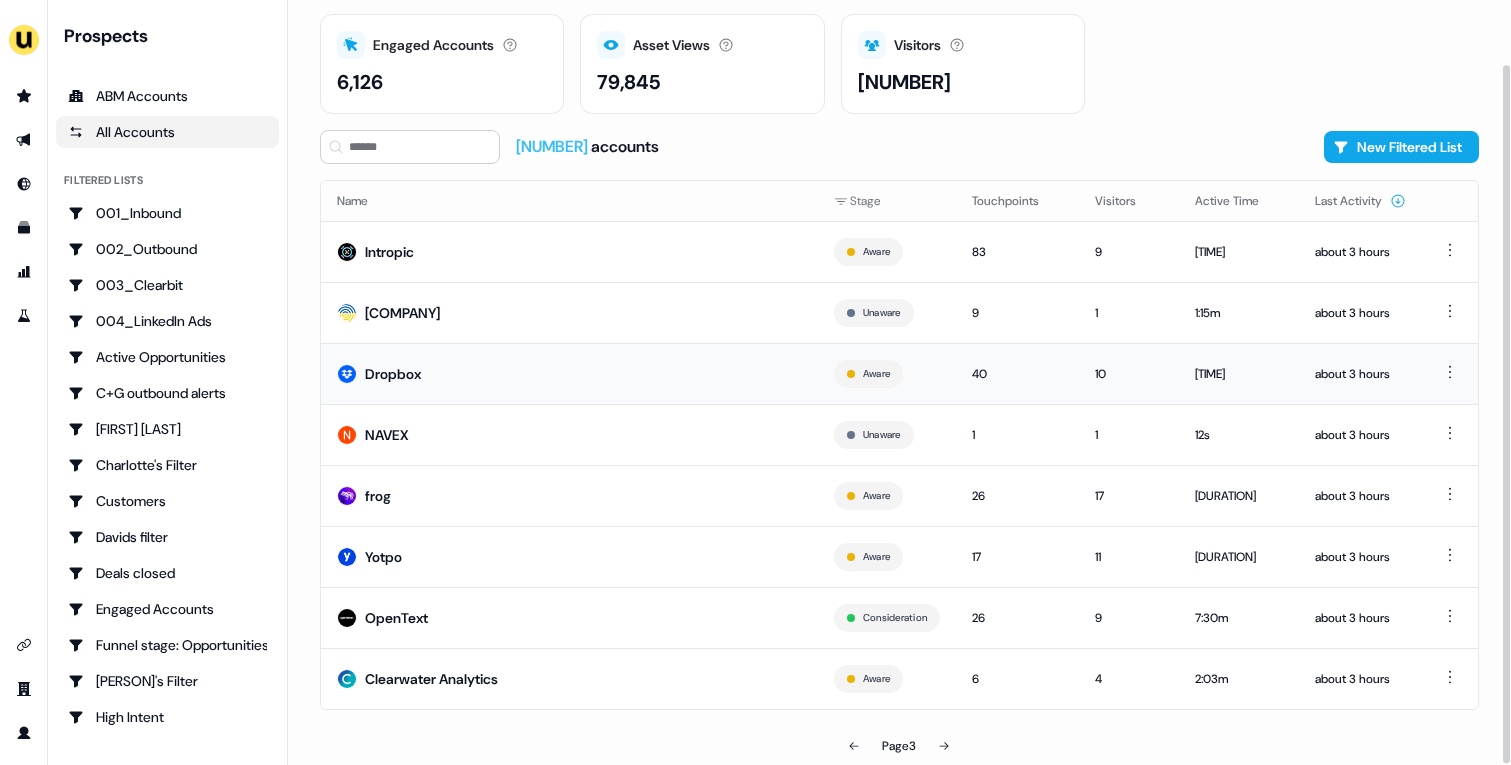 click on "Dropbox" at bounding box center (393, 374) 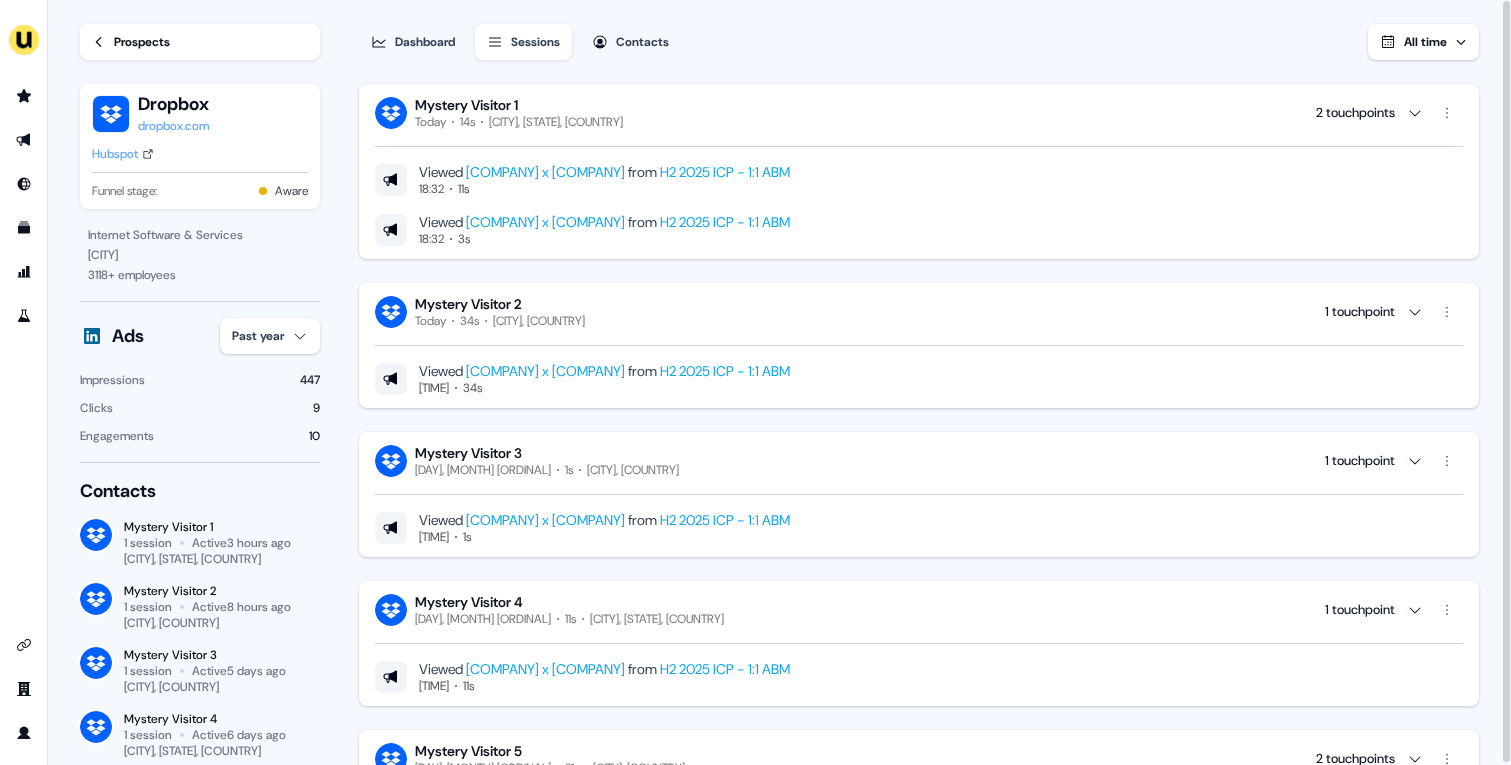 click on "Prospects" at bounding box center (142, 42) 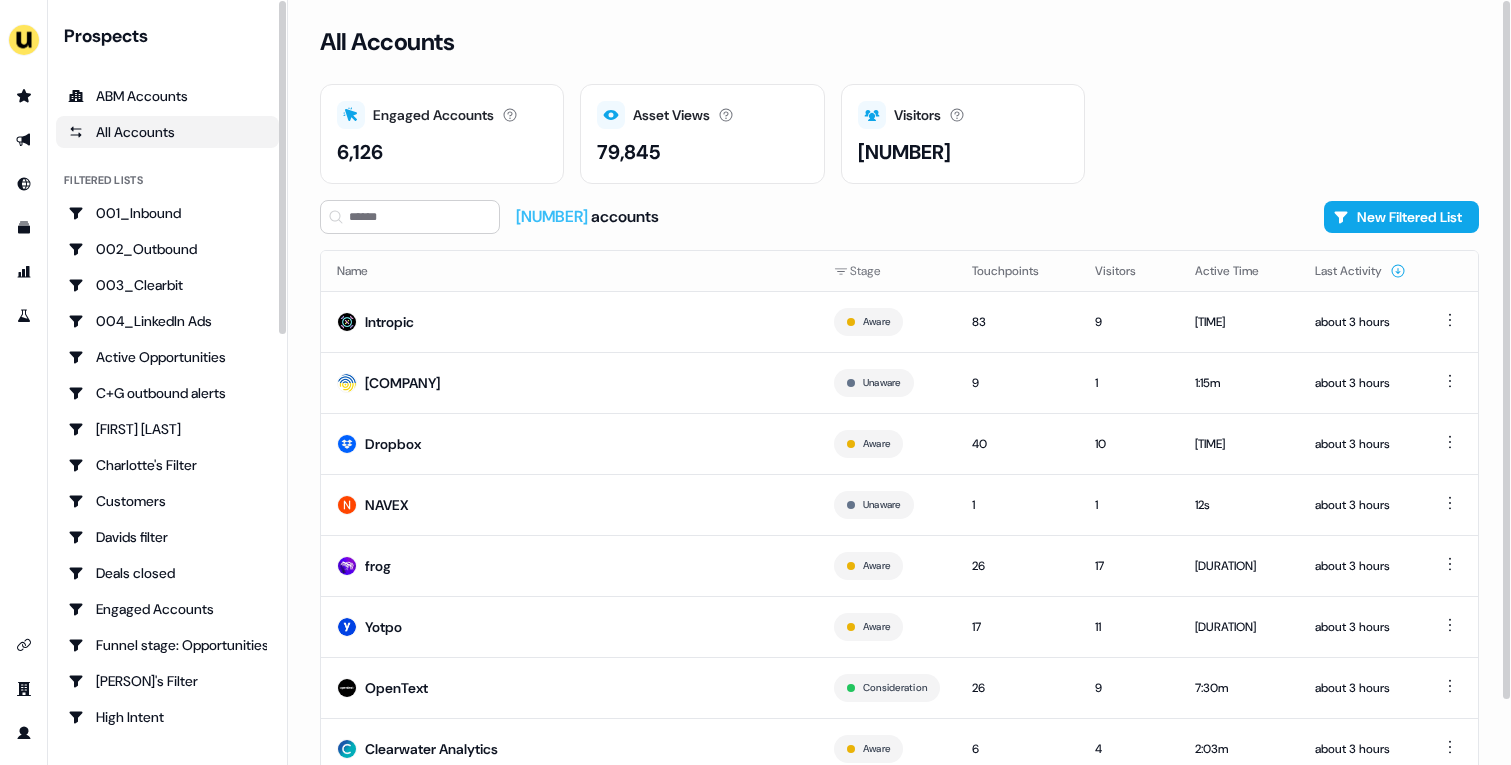 scroll, scrollTop: 70, scrollLeft: 0, axis: vertical 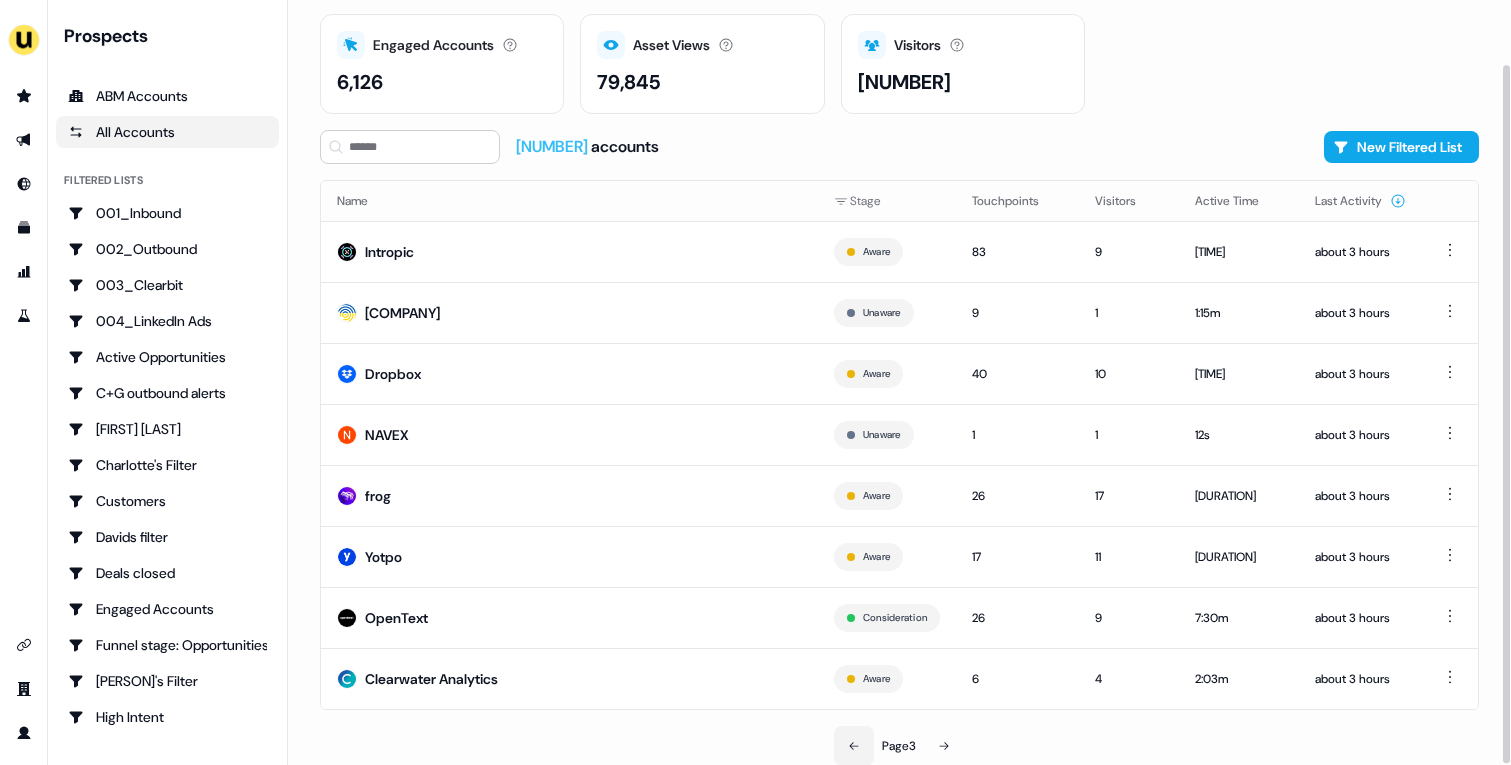 click 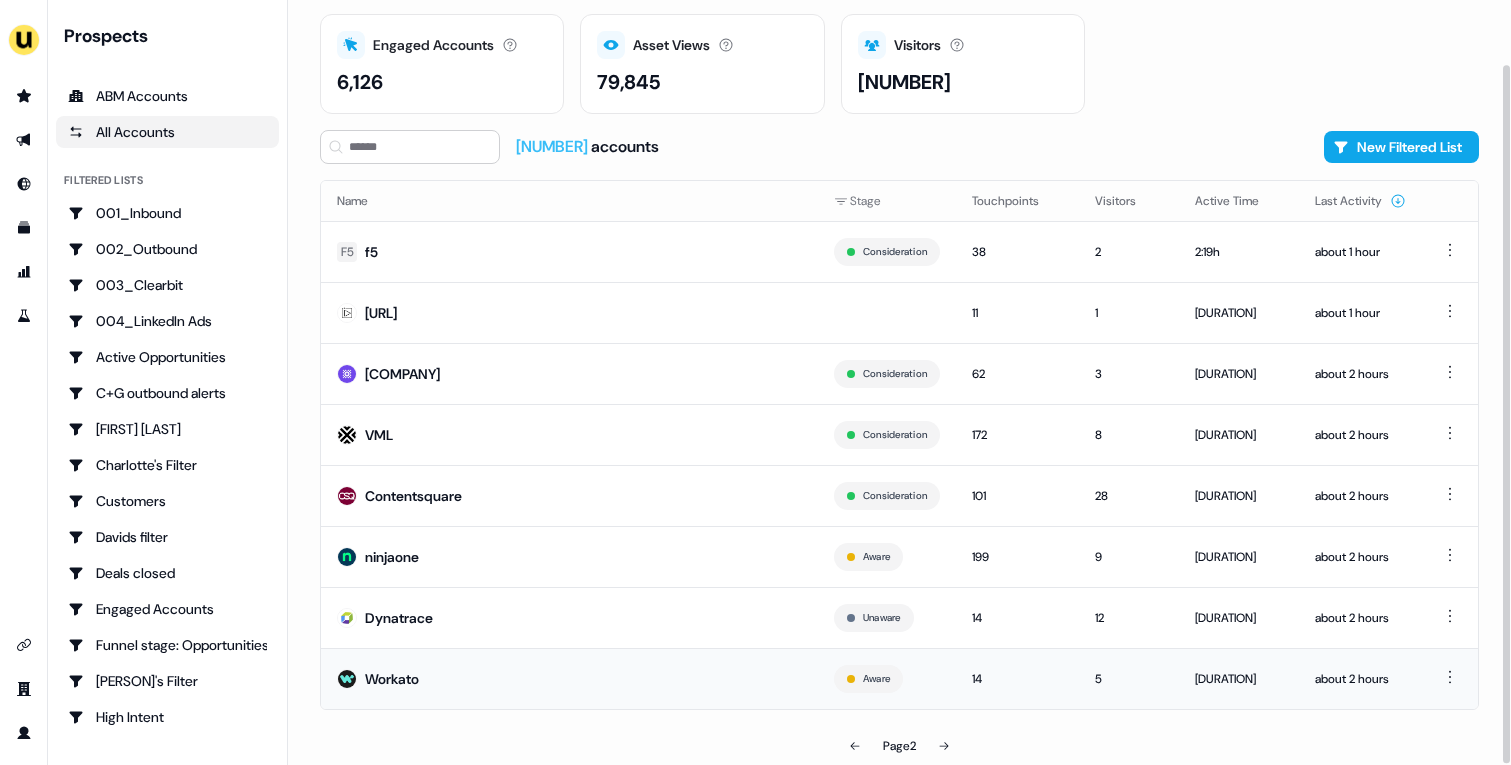 click on "Workato" at bounding box center [569, 678] 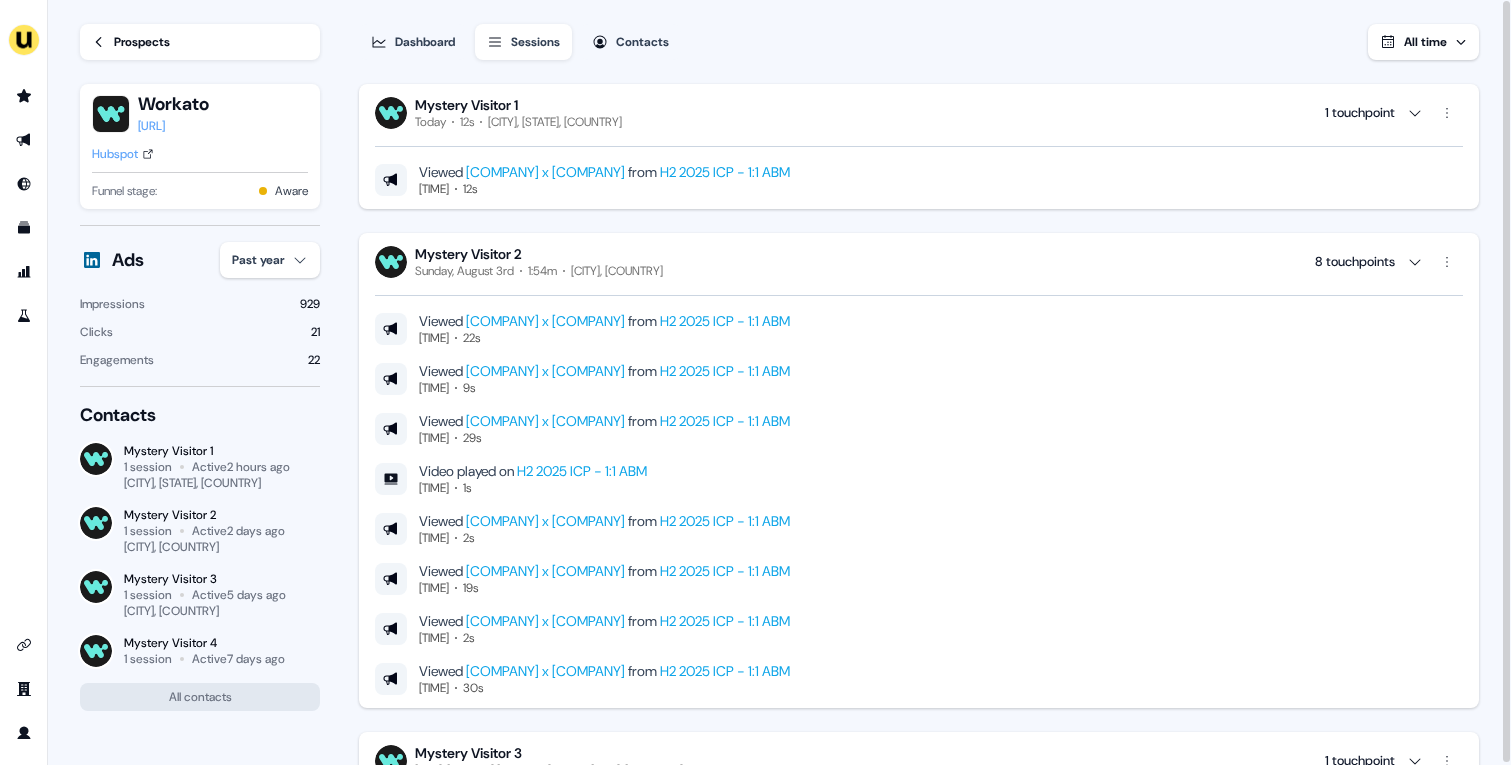 click on "Hubspot" at bounding box center (115, 154) 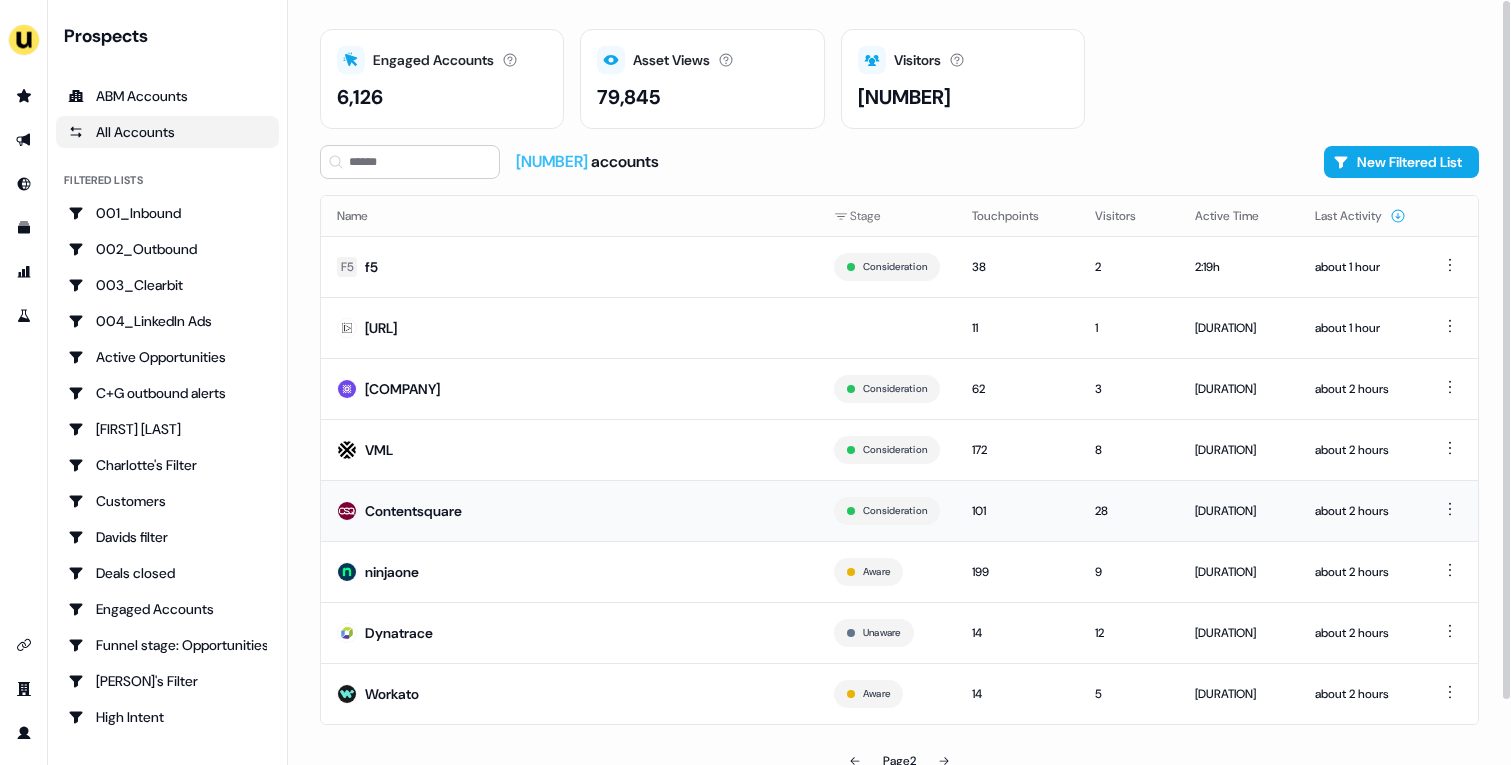 scroll, scrollTop: 70, scrollLeft: 0, axis: vertical 